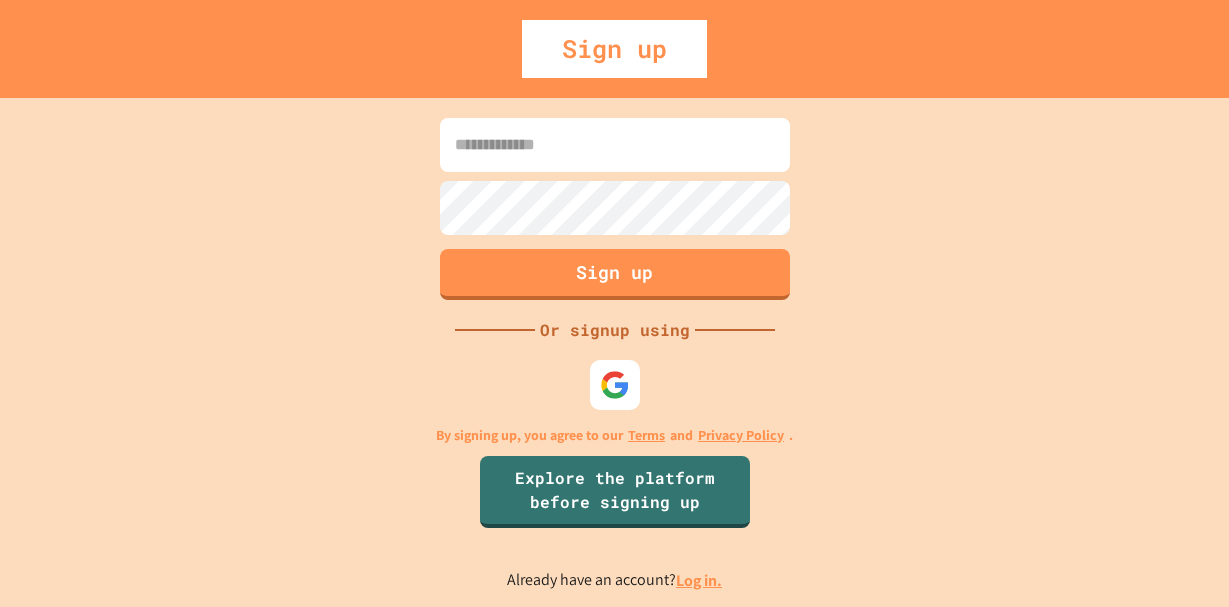 scroll, scrollTop: 0, scrollLeft: 0, axis: both 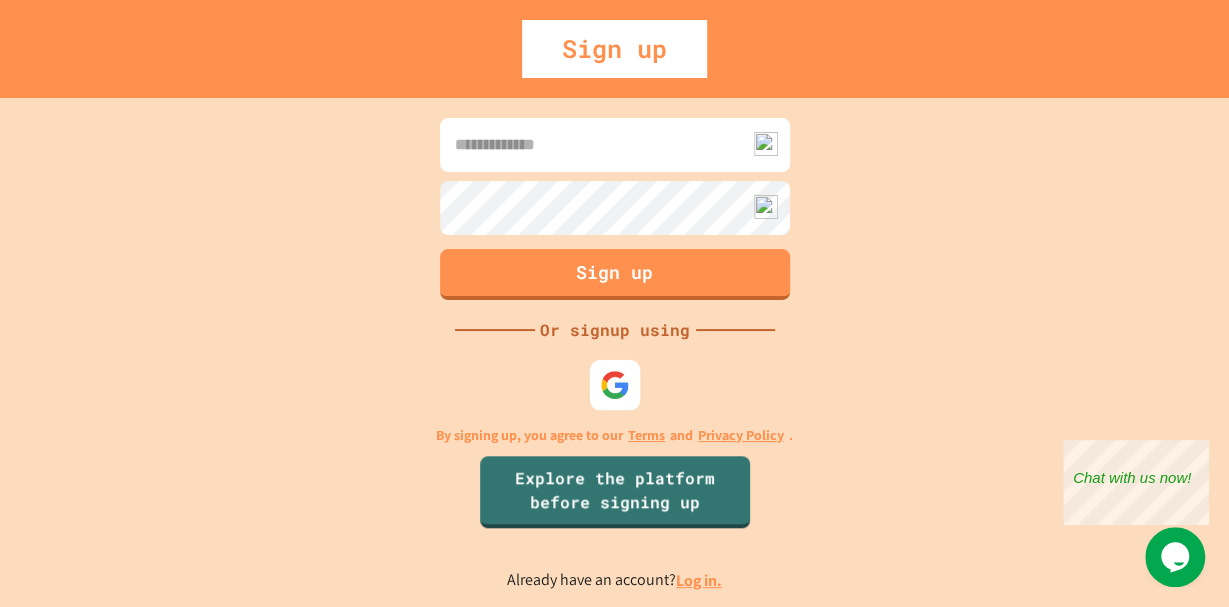 click at bounding box center (614, 384) 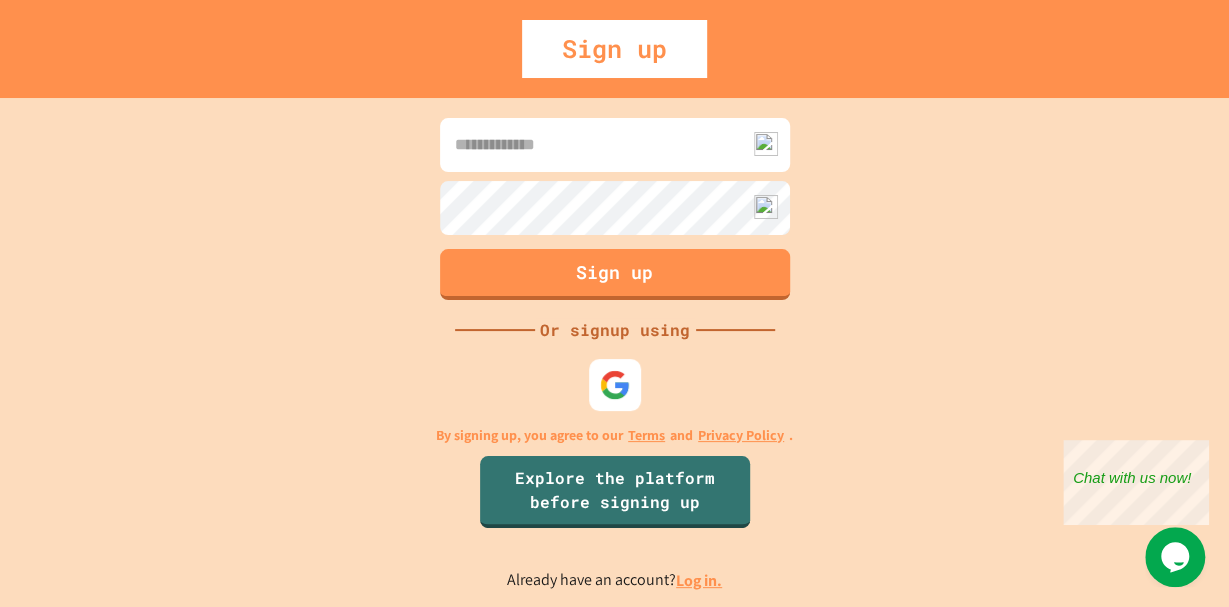 click at bounding box center [614, 384] 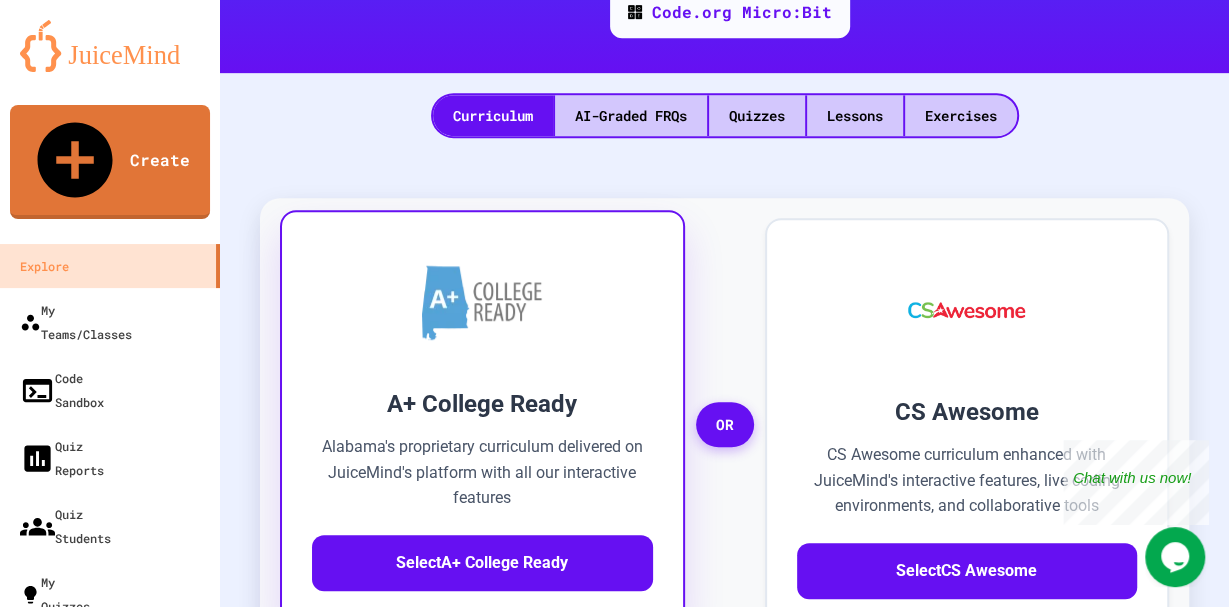 scroll, scrollTop: 640, scrollLeft: 0, axis: vertical 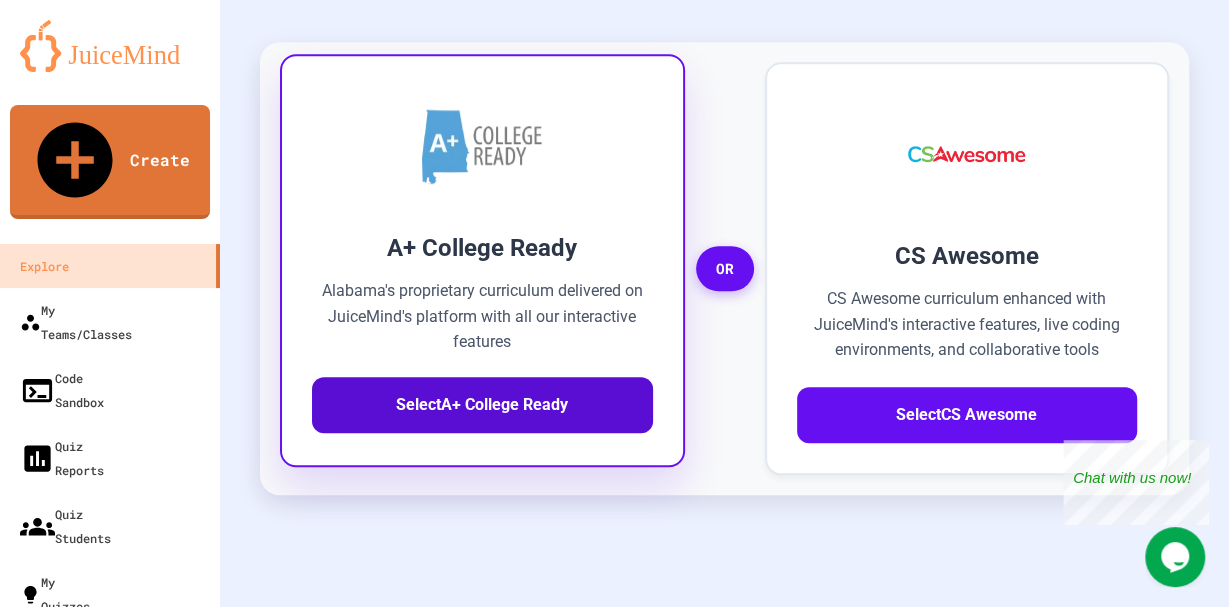 click on "Select  A+ College Ready" at bounding box center (482, 405) 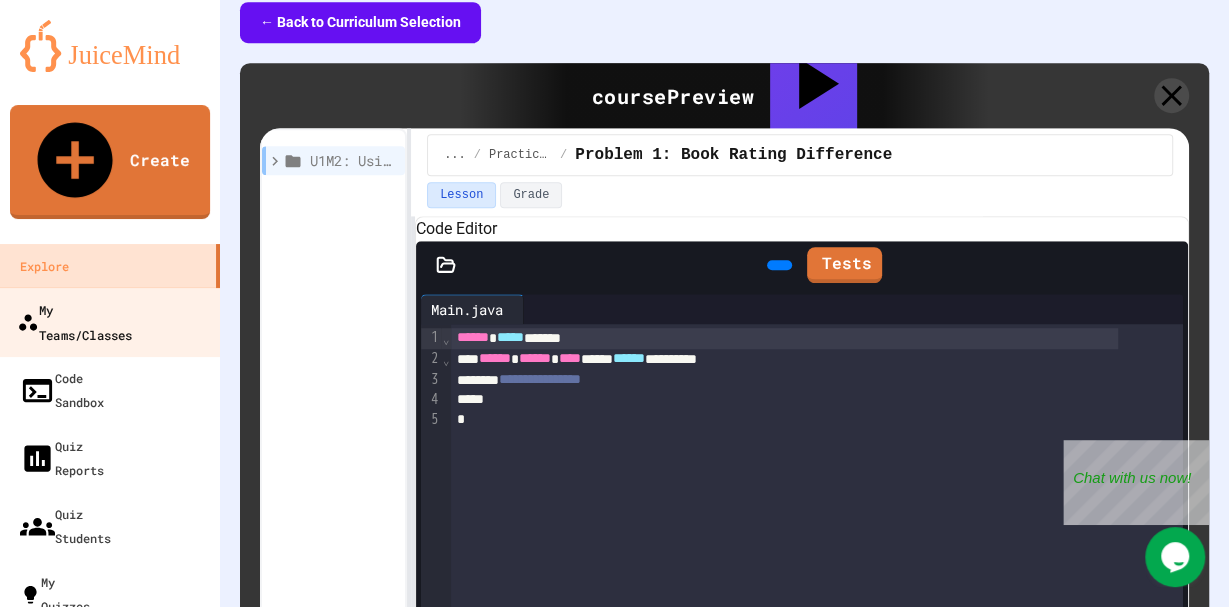 click on "My Teams/Classes" at bounding box center [110, 322] 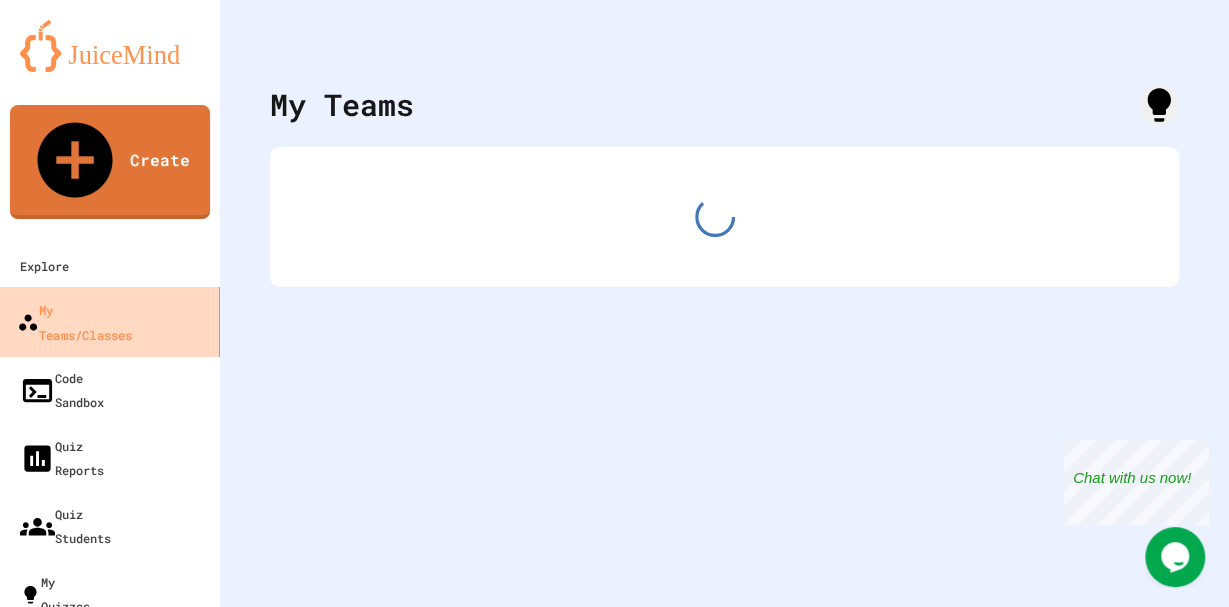 scroll, scrollTop: 0, scrollLeft: 0, axis: both 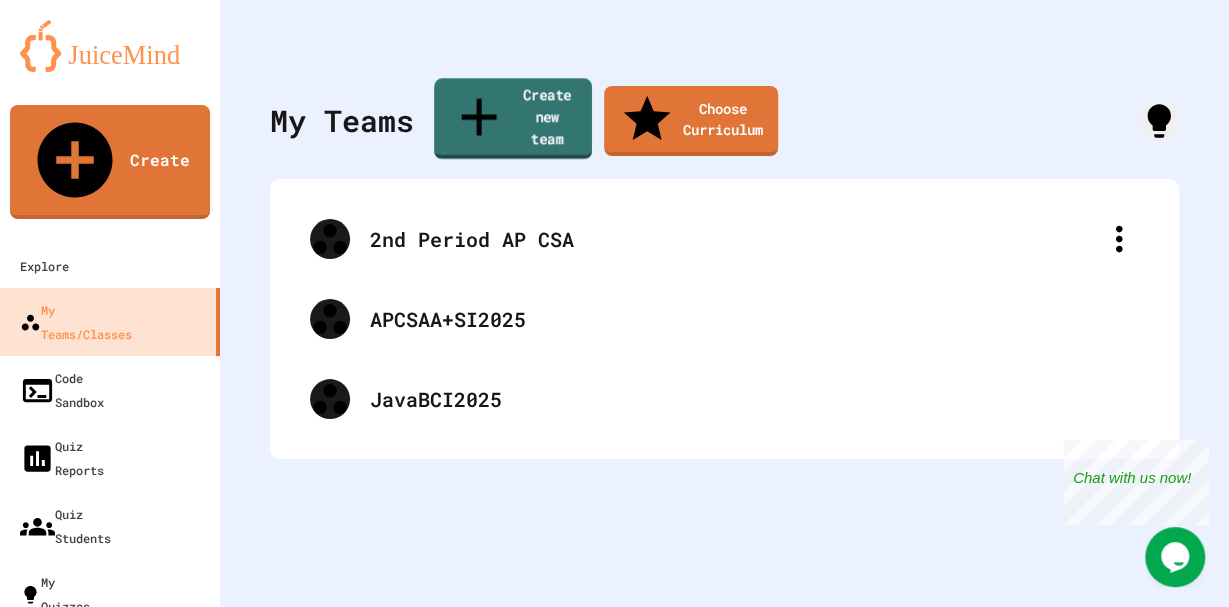 click on "Create new team" at bounding box center [513, 118] 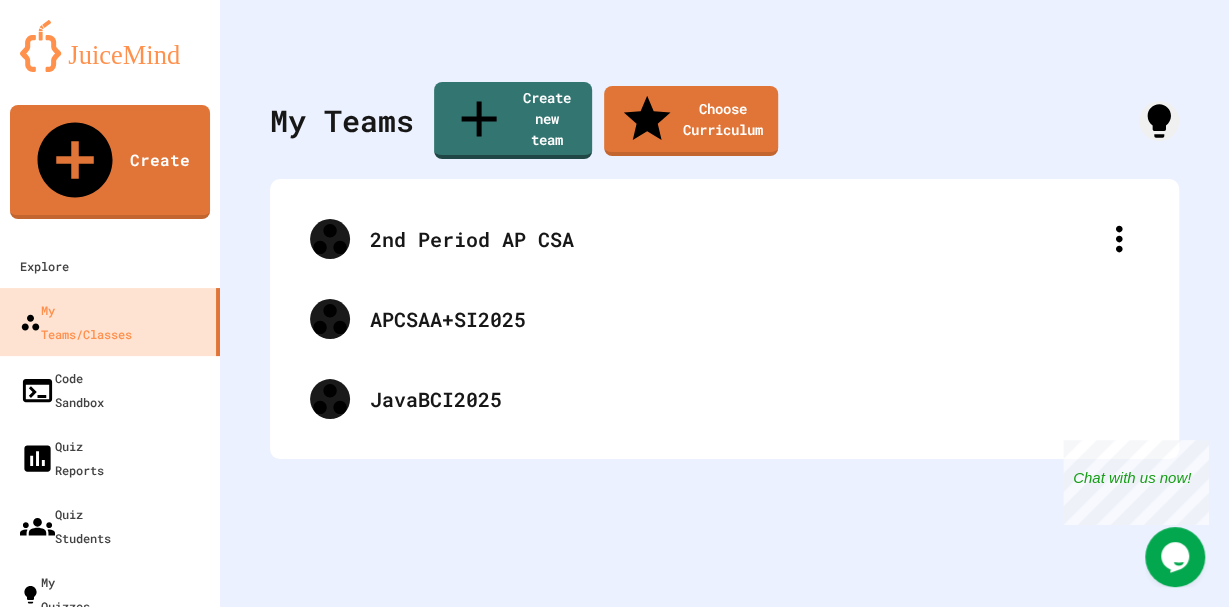 click on "Cancel" at bounding box center (67, 4471) 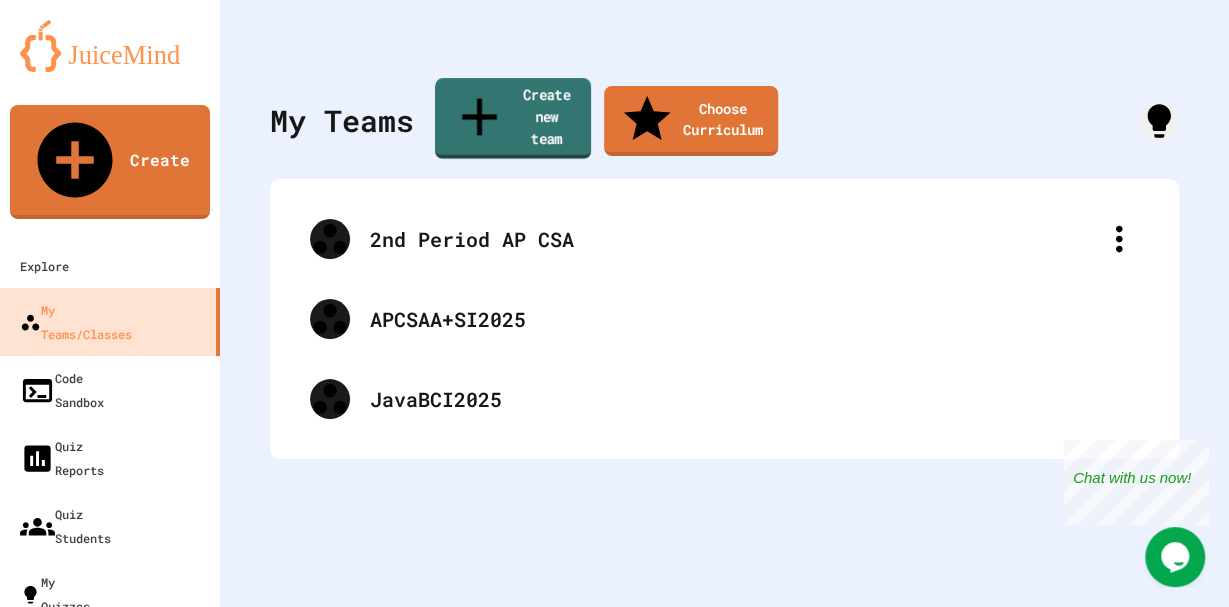 click on "Create new team" at bounding box center [513, 118] 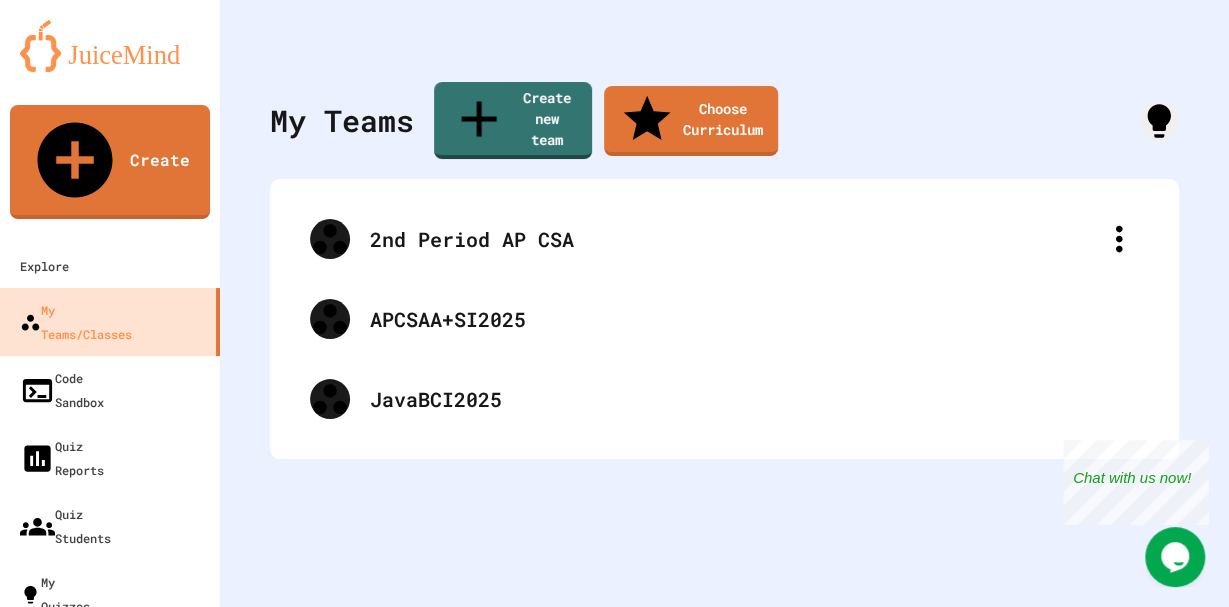 click at bounding box center [614, 4413] 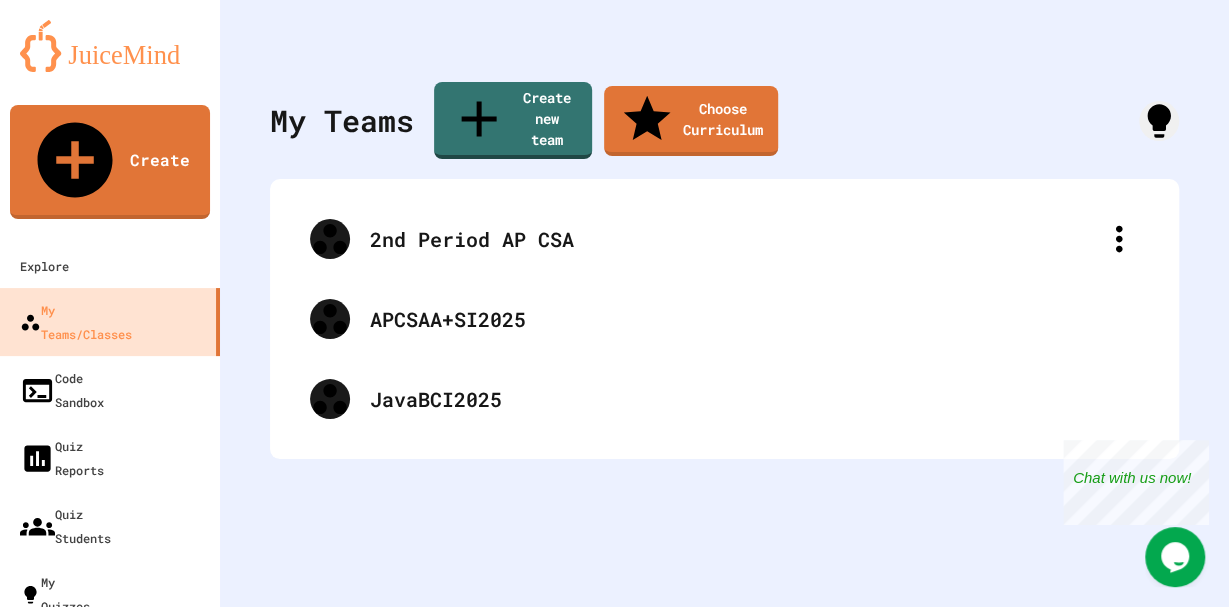 type on "**********" 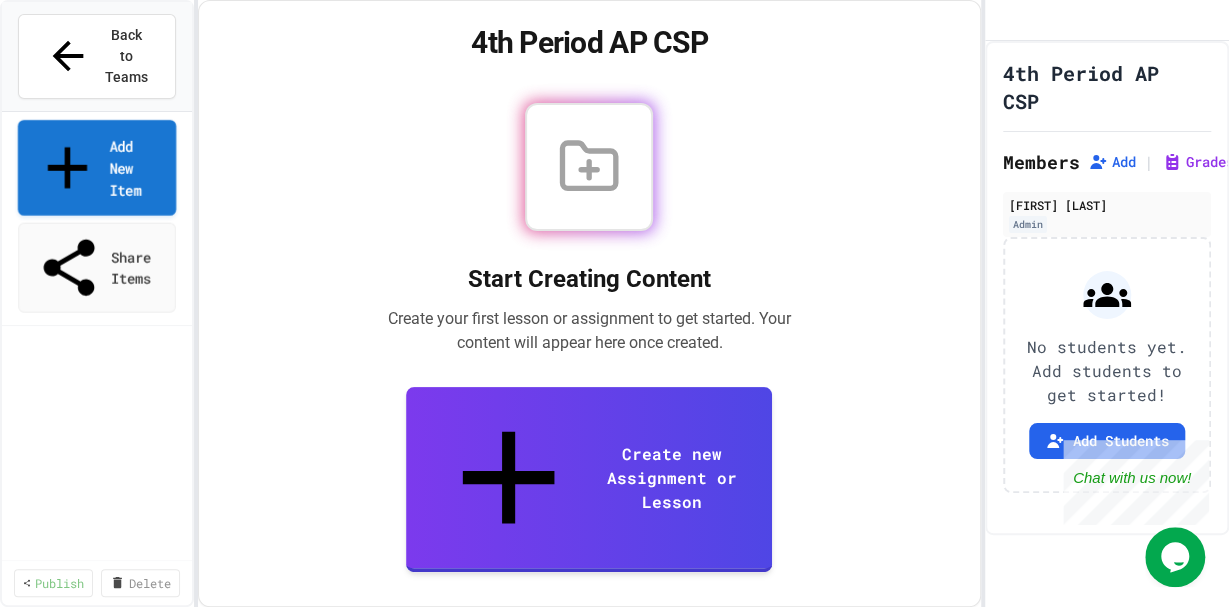 click on "Add New Item" at bounding box center (97, 168) 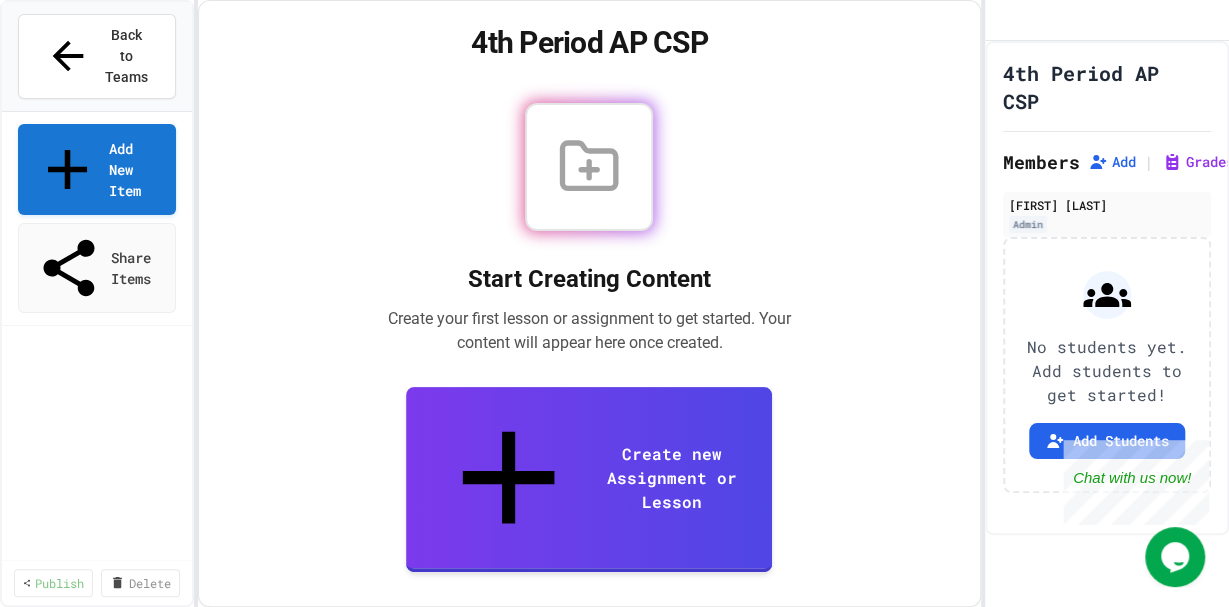 click on "Browse Premade Content" at bounding box center (615, 916) 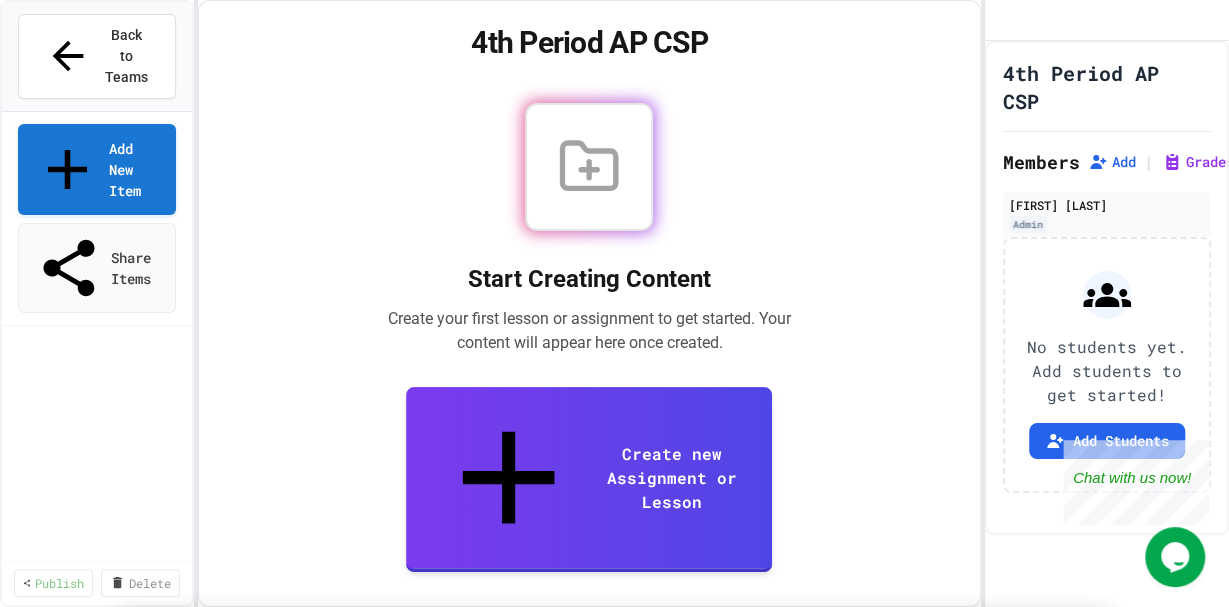 click on "Lessons" at bounding box center [293, 825] 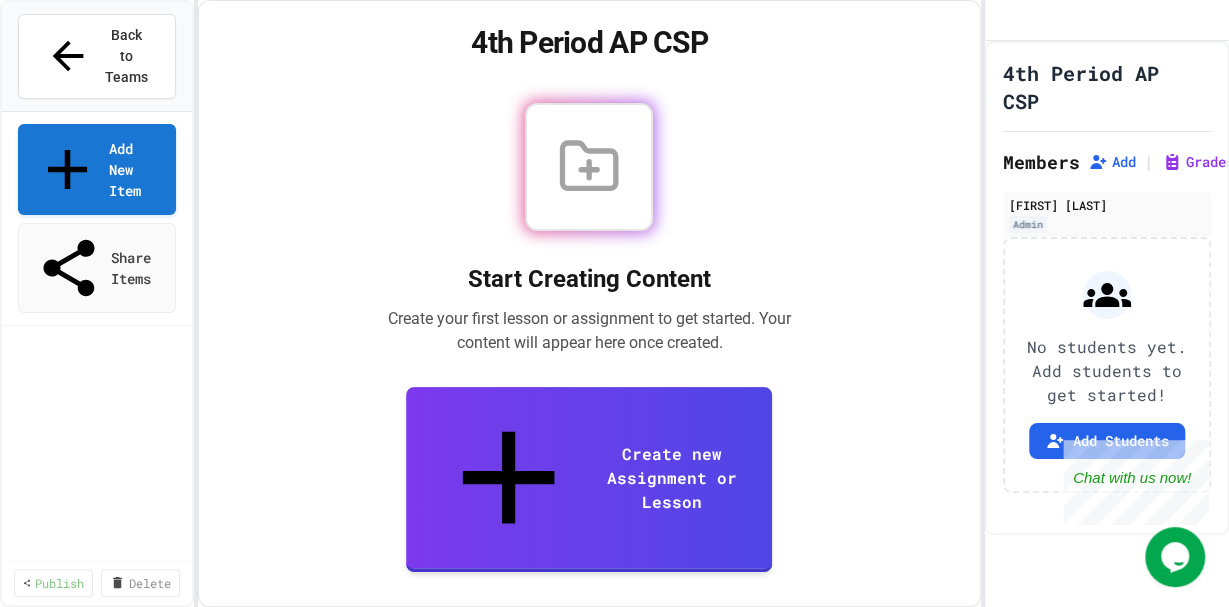 click on "Cancel" at bounding box center (615, 983) 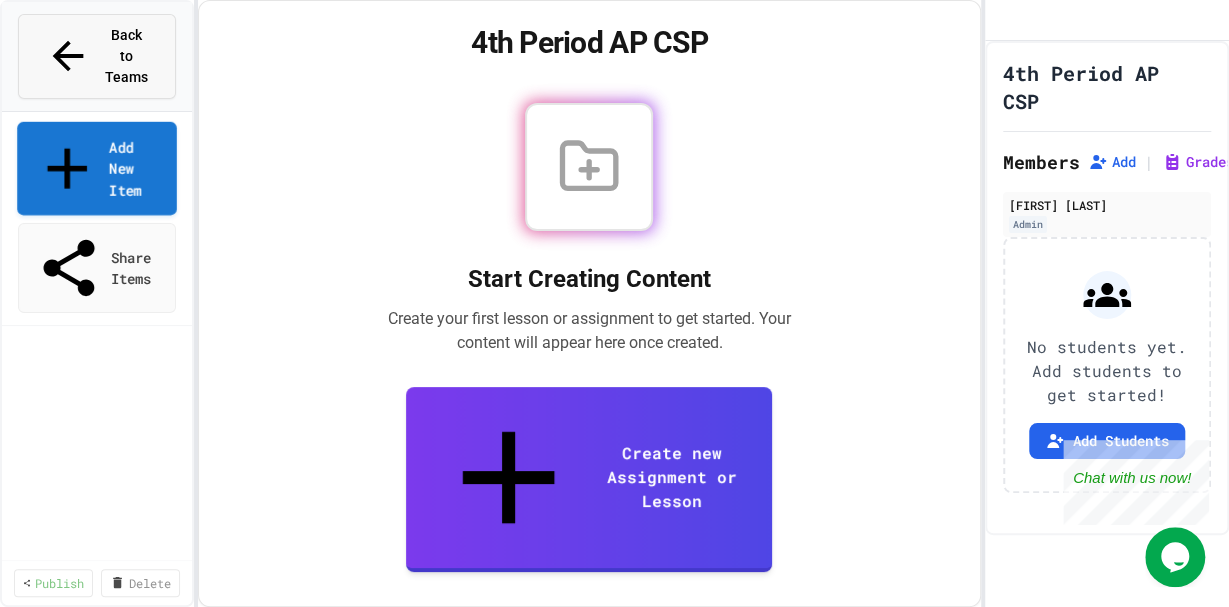 click on "Back to Teams" at bounding box center [126, 56] 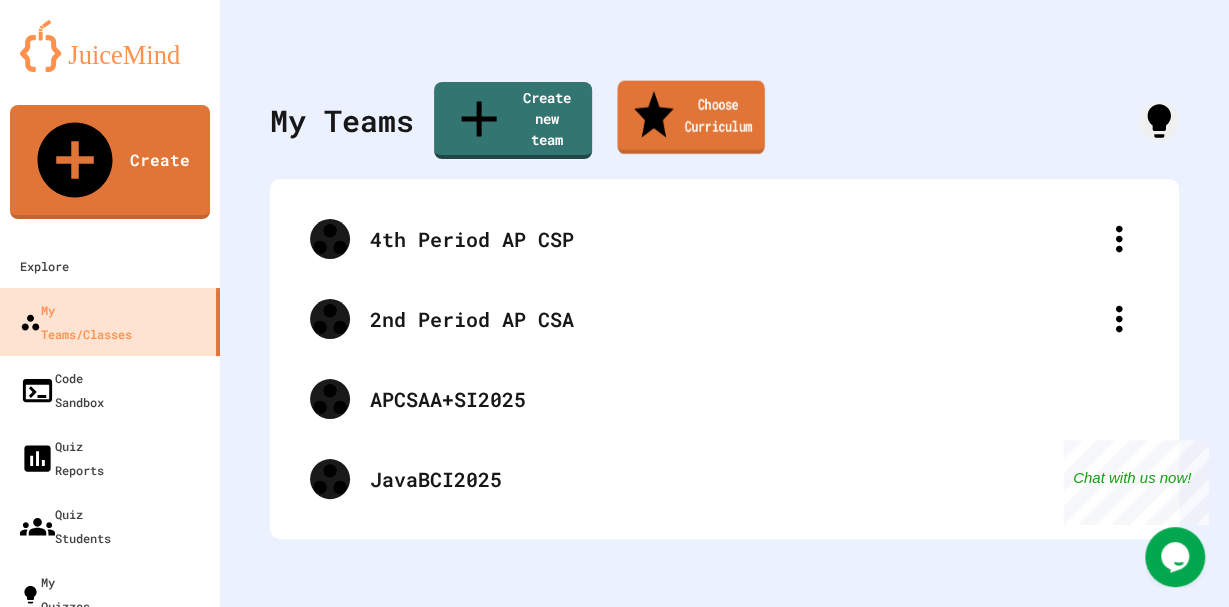 click on "Choose Curriculum" at bounding box center (690, 116) 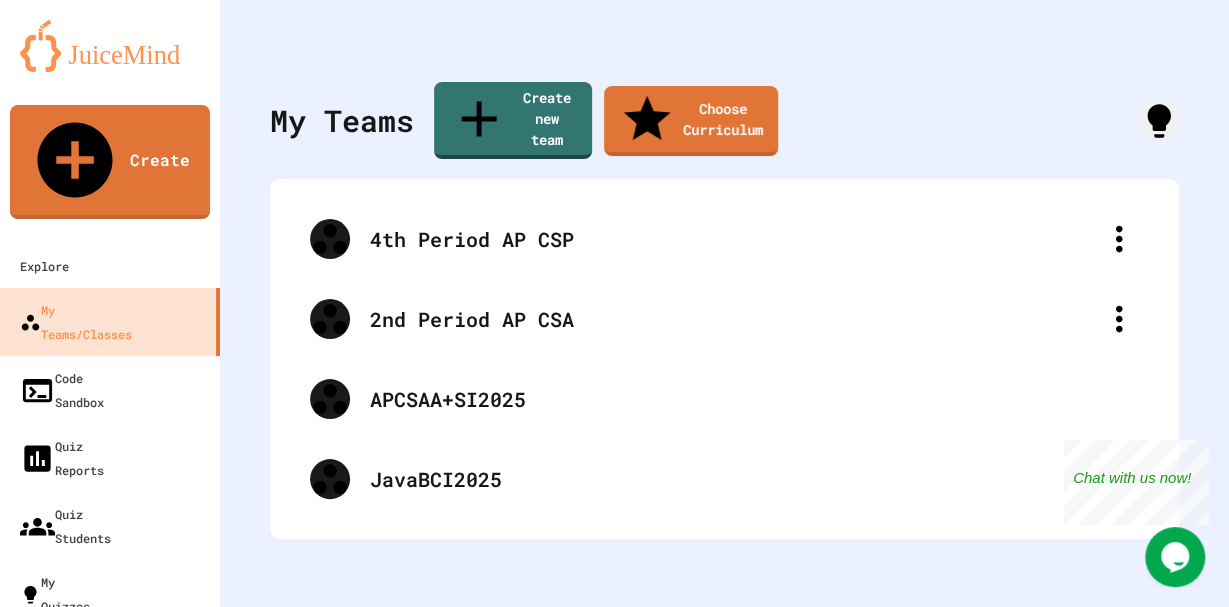 scroll, scrollTop: 246, scrollLeft: 0, axis: vertical 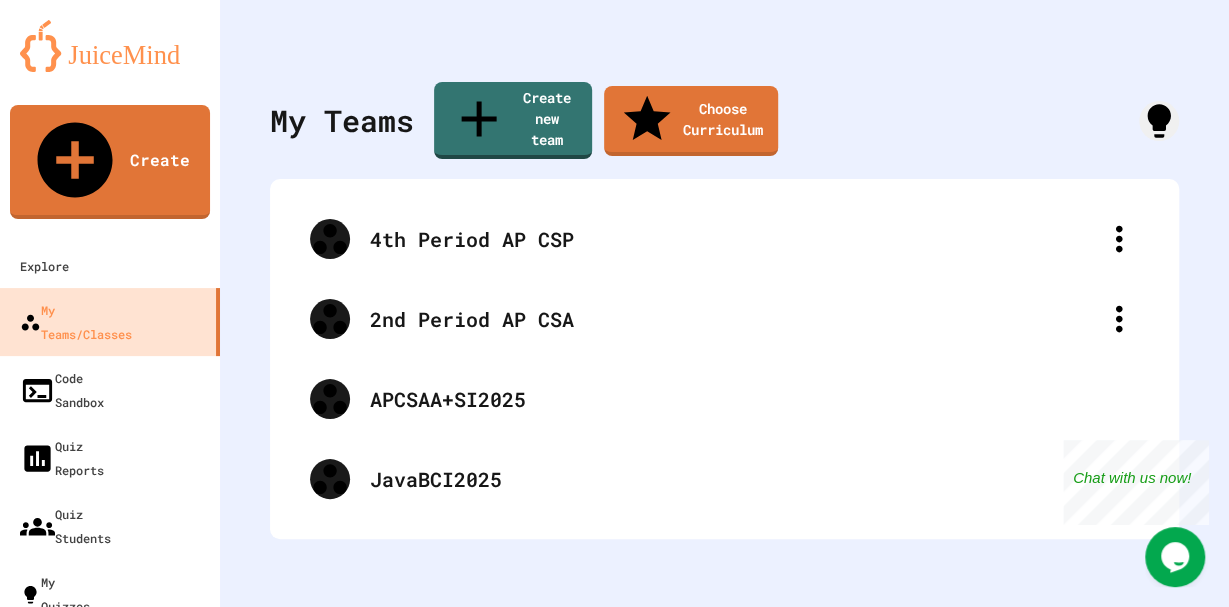 click on "Alabama state curriculum - exclusively for Alabama teachers" at bounding box center [614, 4668] 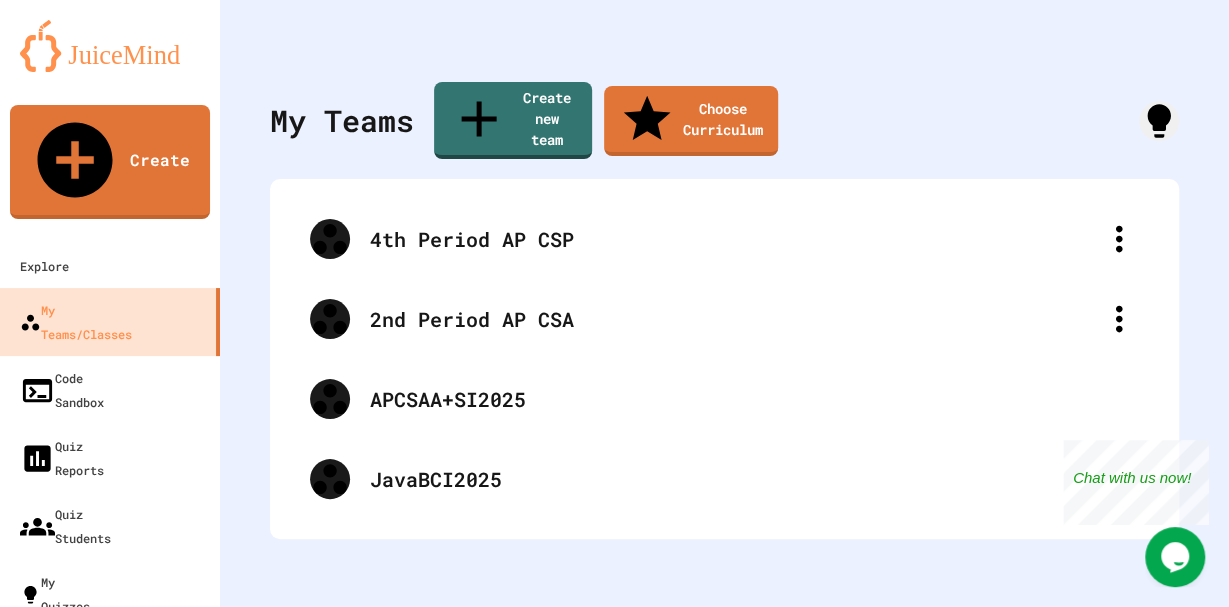 click at bounding box center [614, 4336] 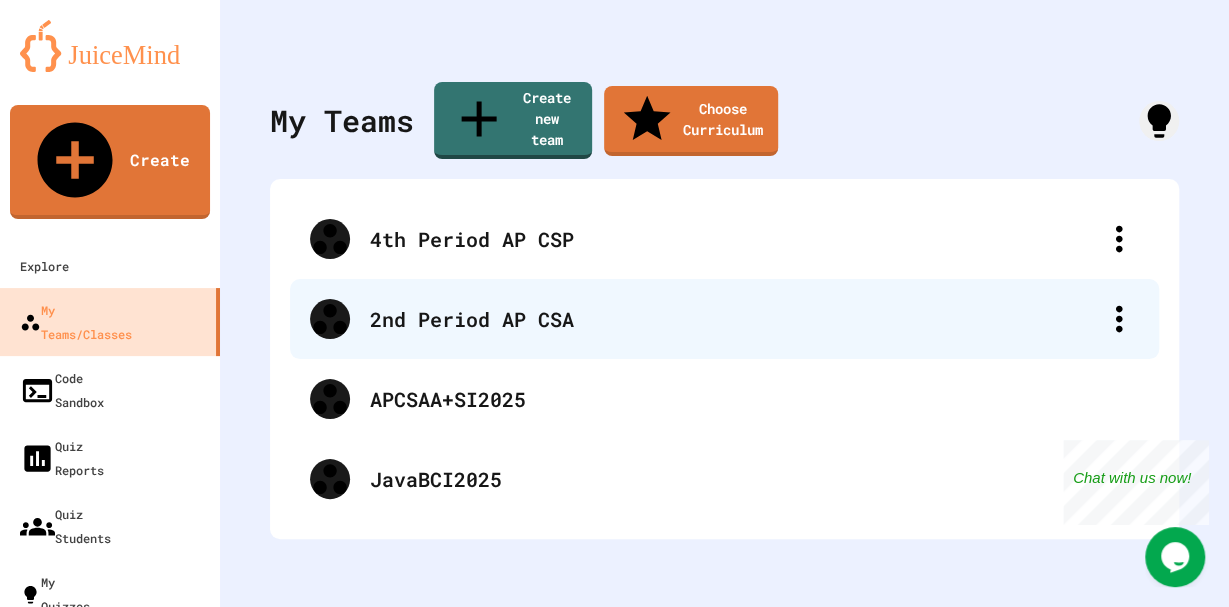 click on "2nd Period AP CSA" at bounding box center [734, 319] 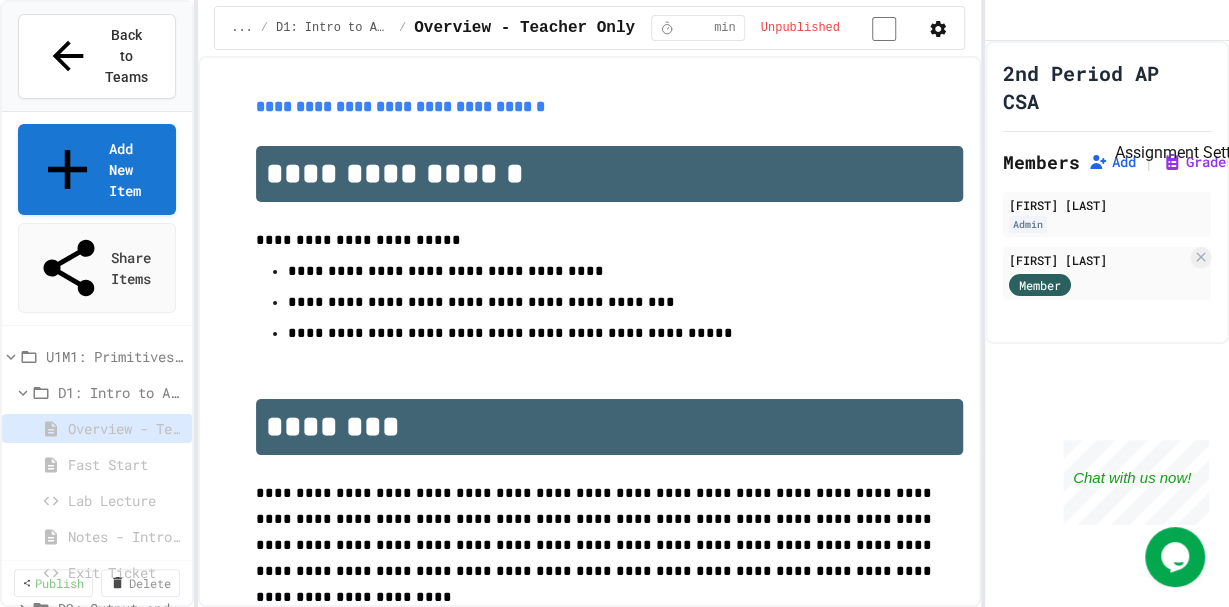 click at bounding box center [1211, 87] 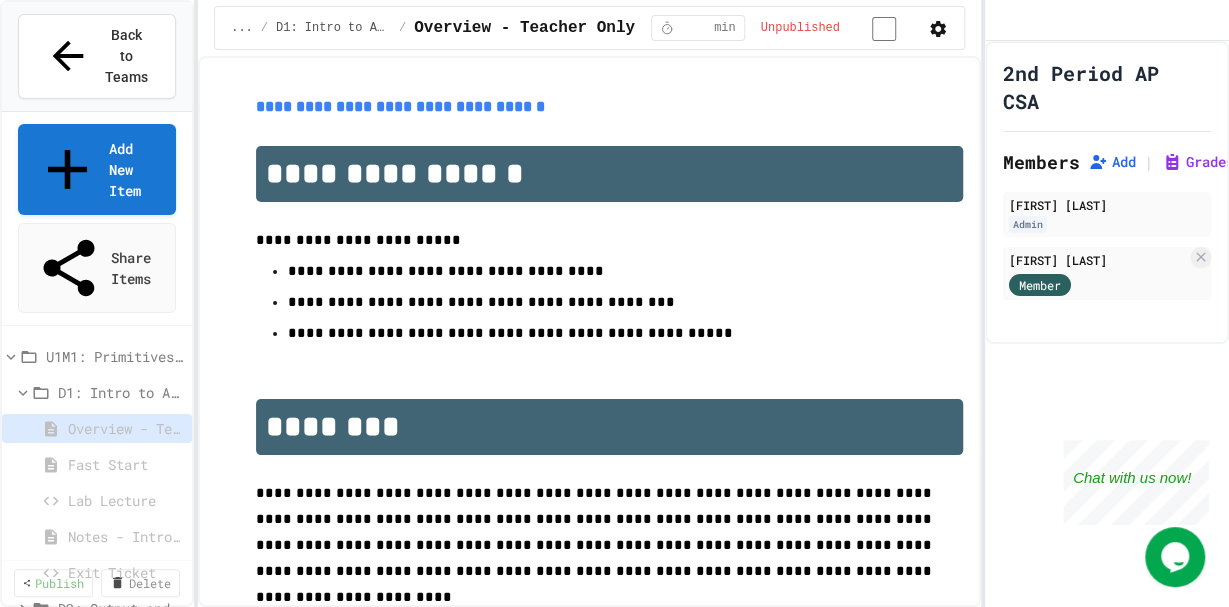 scroll, scrollTop: 0, scrollLeft: 0, axis: both 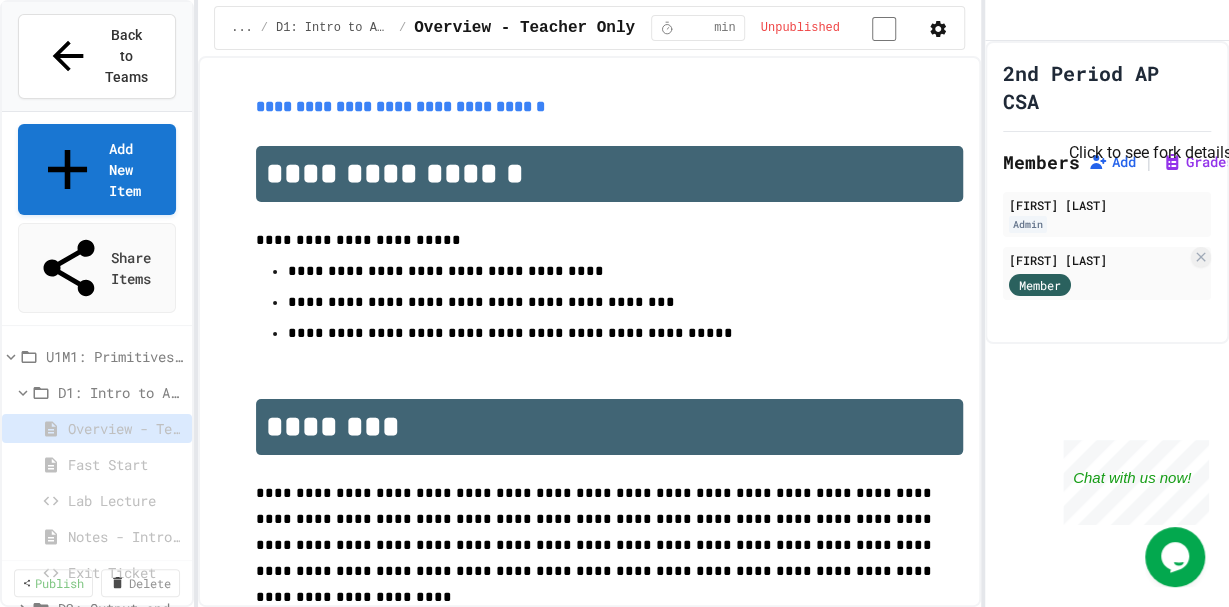 click at bounding box center (1203, 87) 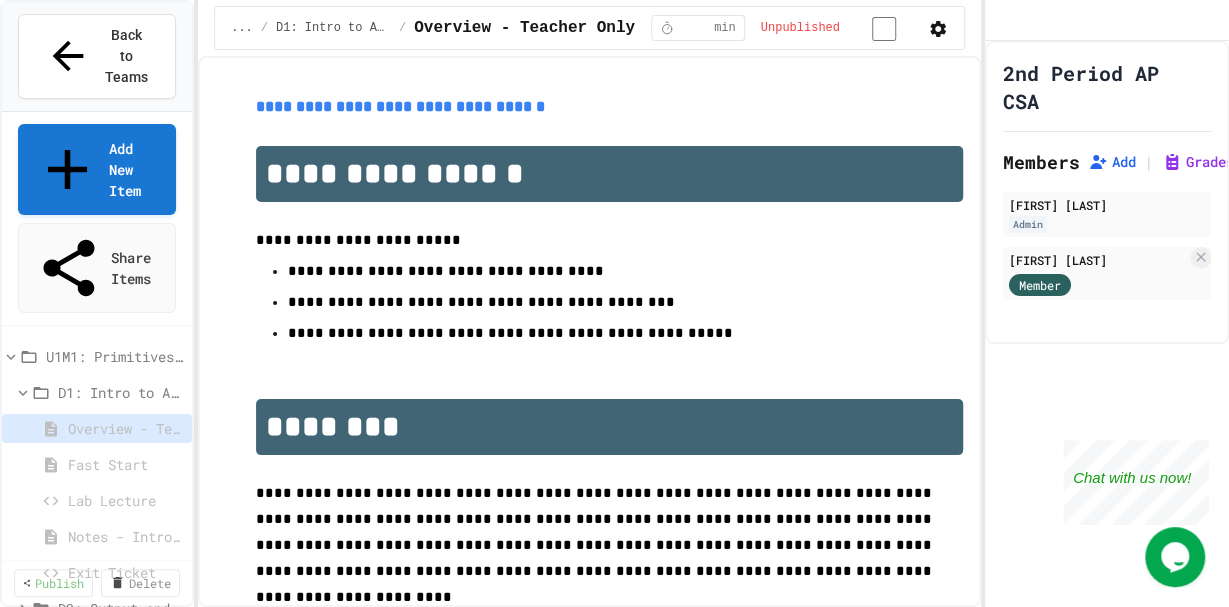 click at bounding box center (835, 637) 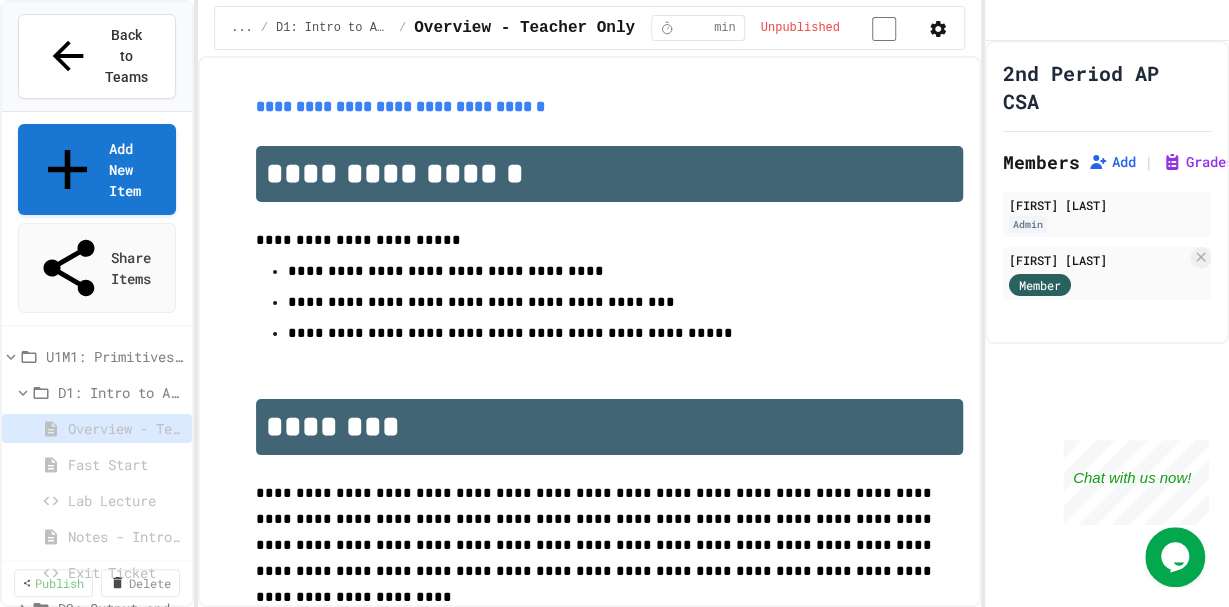 click 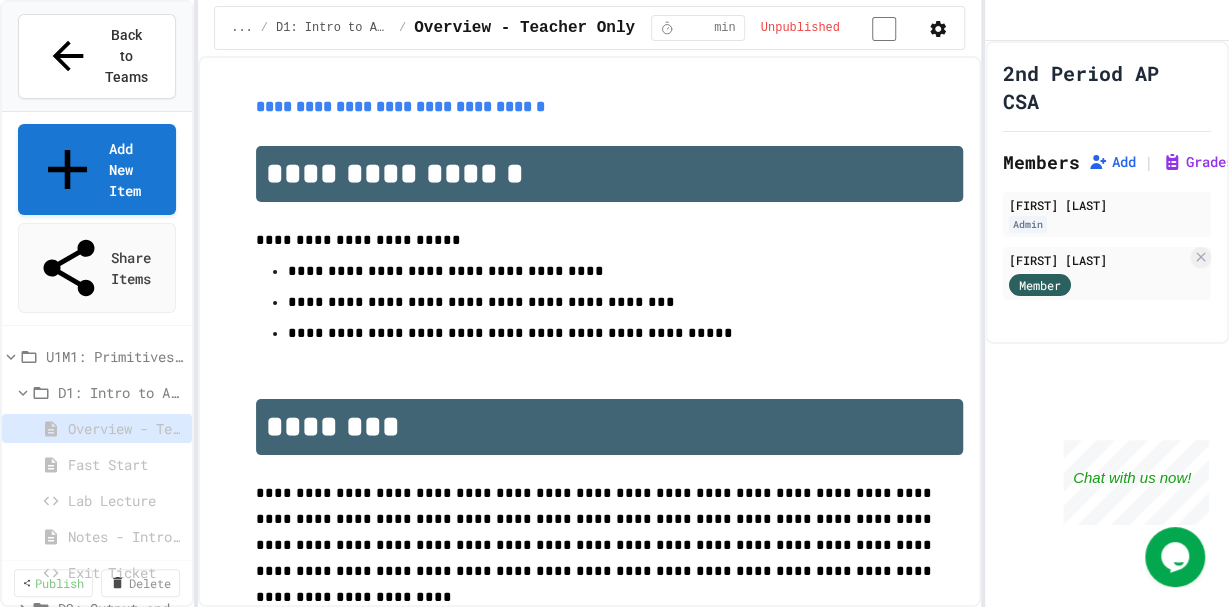 scroll, scrollTop: 1332, scrollLeft: 0, axis: vertical 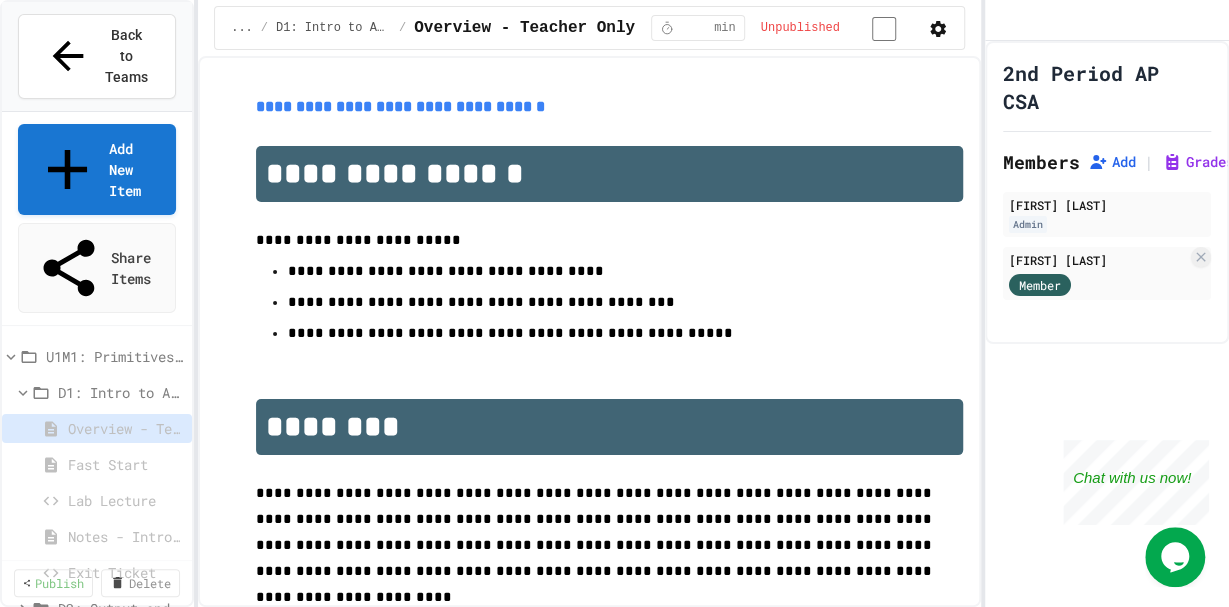 click 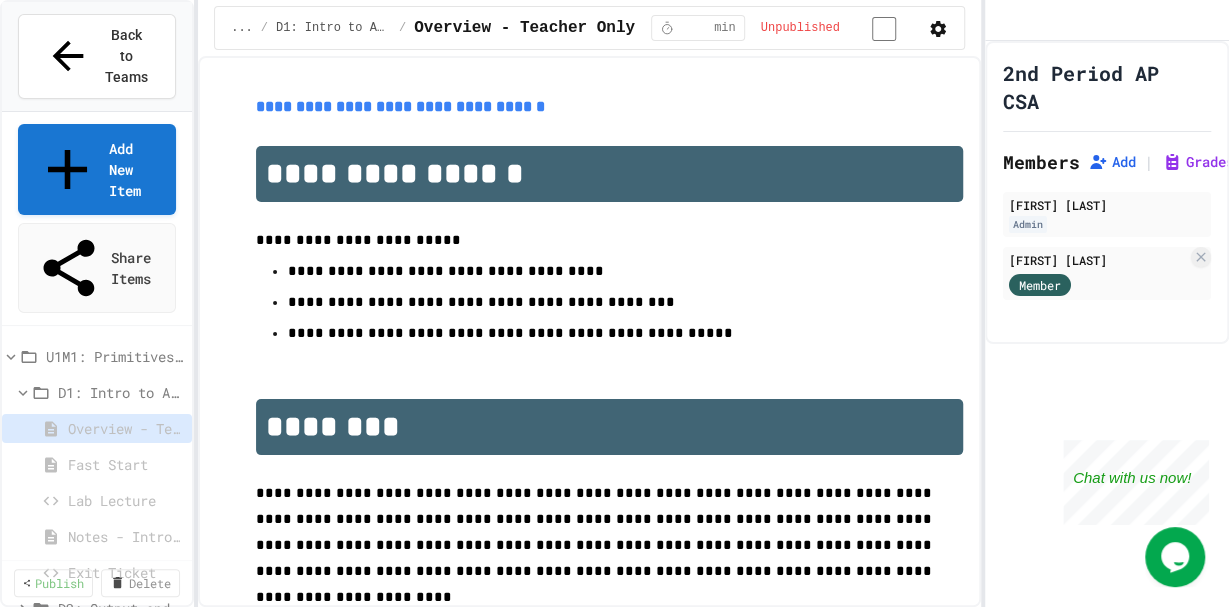 click at bounding box center (614, 609) 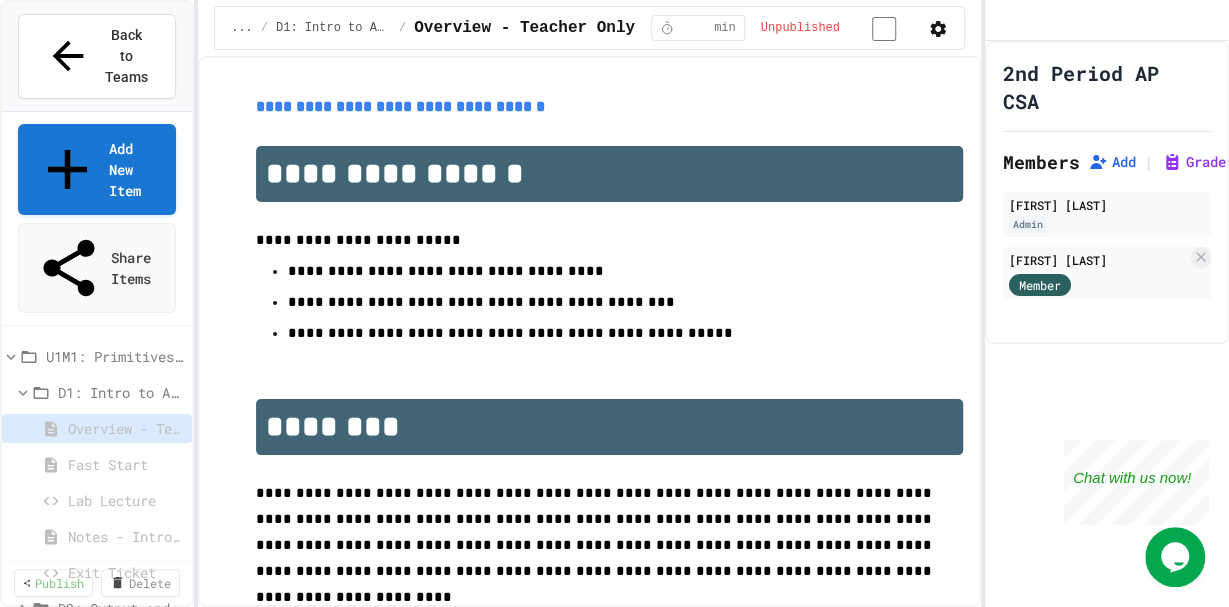 click 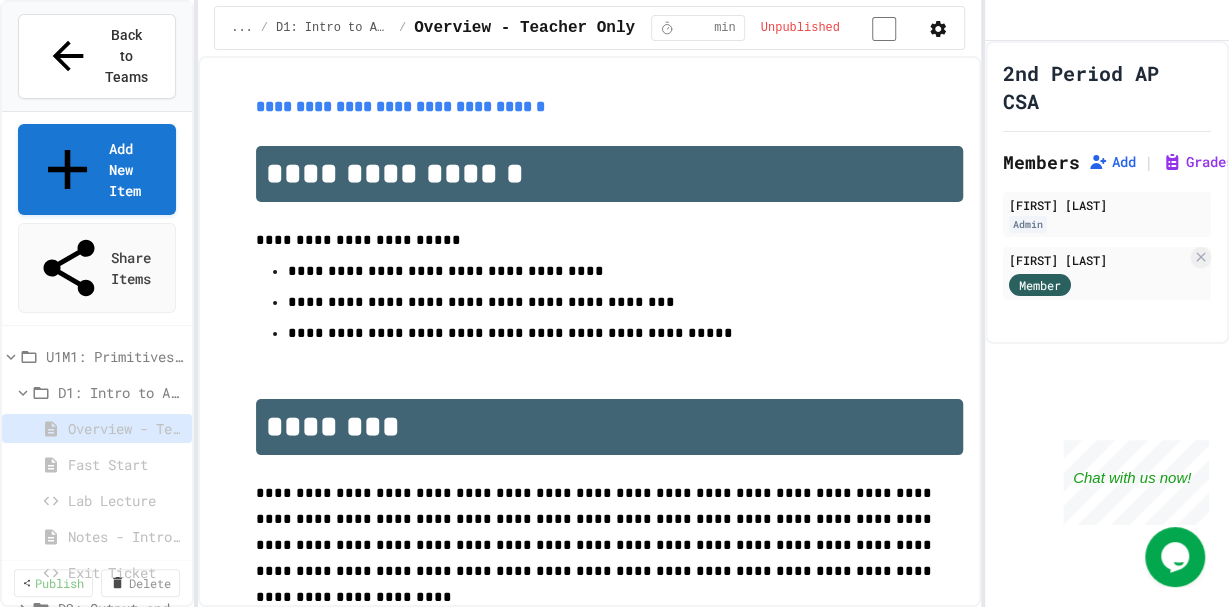 click at bounding box center (614, 609) 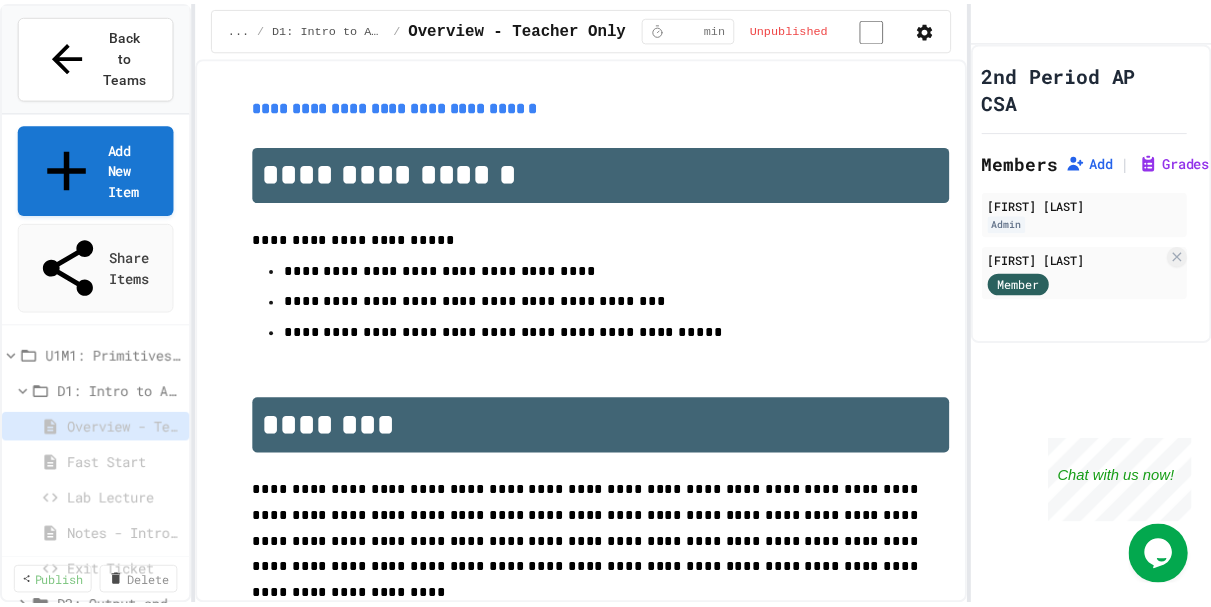 scroll, scrollTop: 0, scrollLeft: 0, axis: both 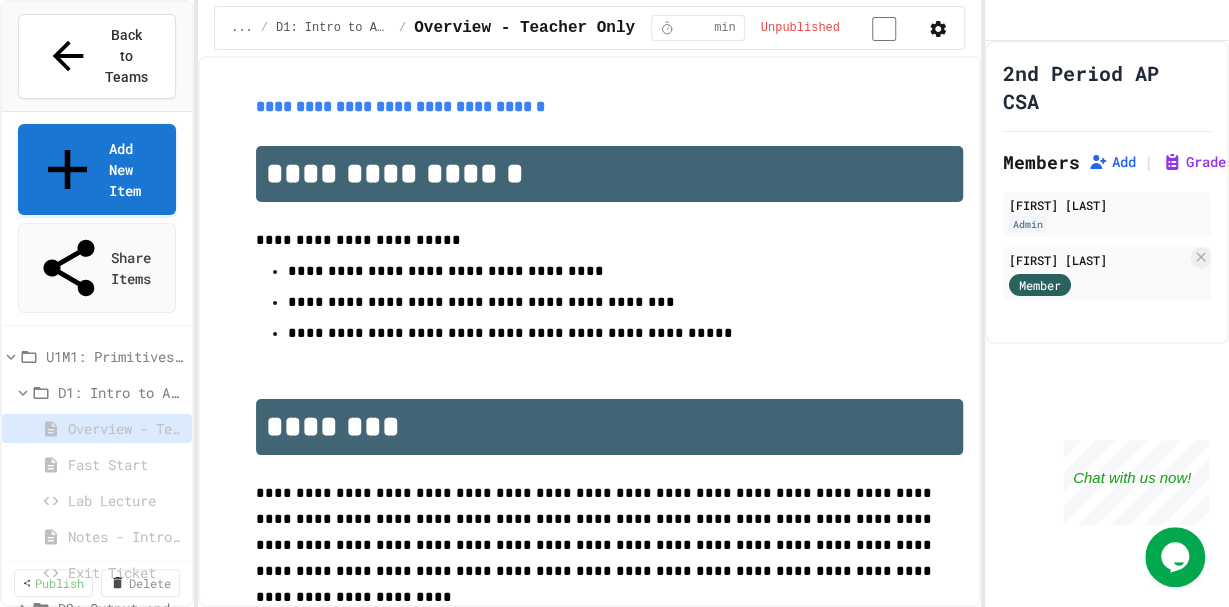 click 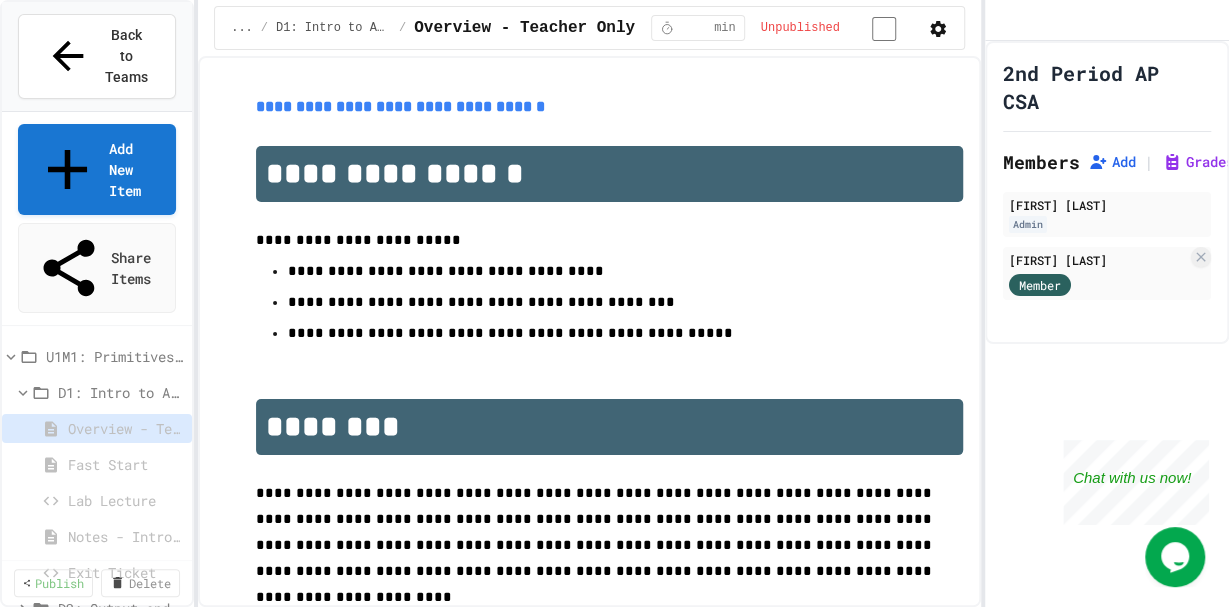 click on "Settings" at bounding box center (624, 1944) 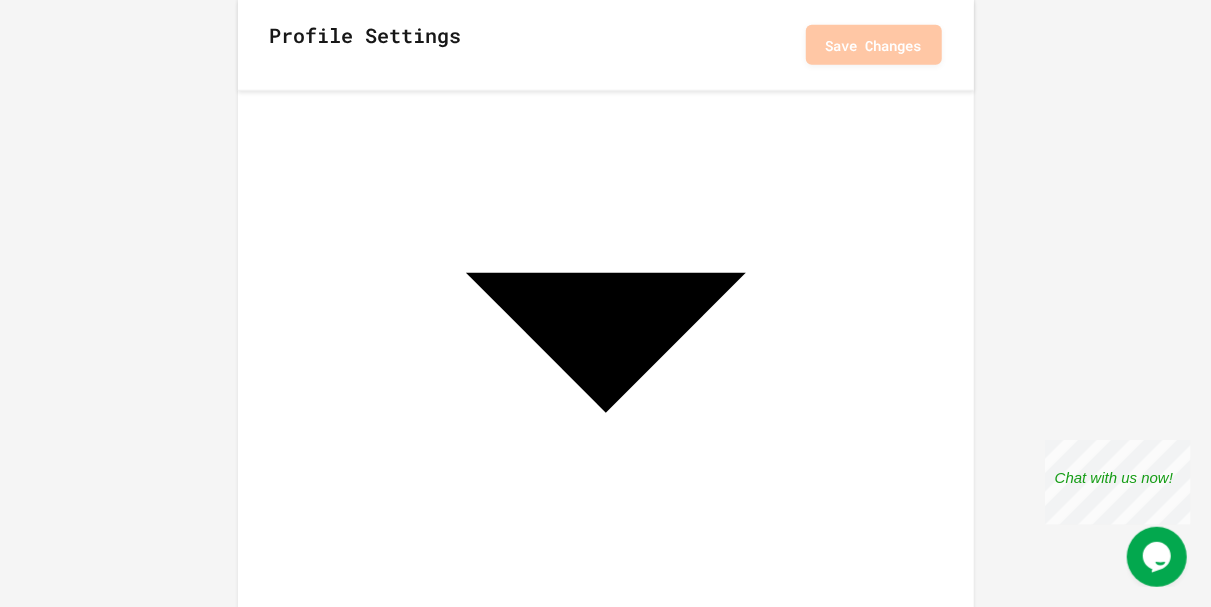scroll, scrollTop: 728, scrollLeft: 0, axis: vertical 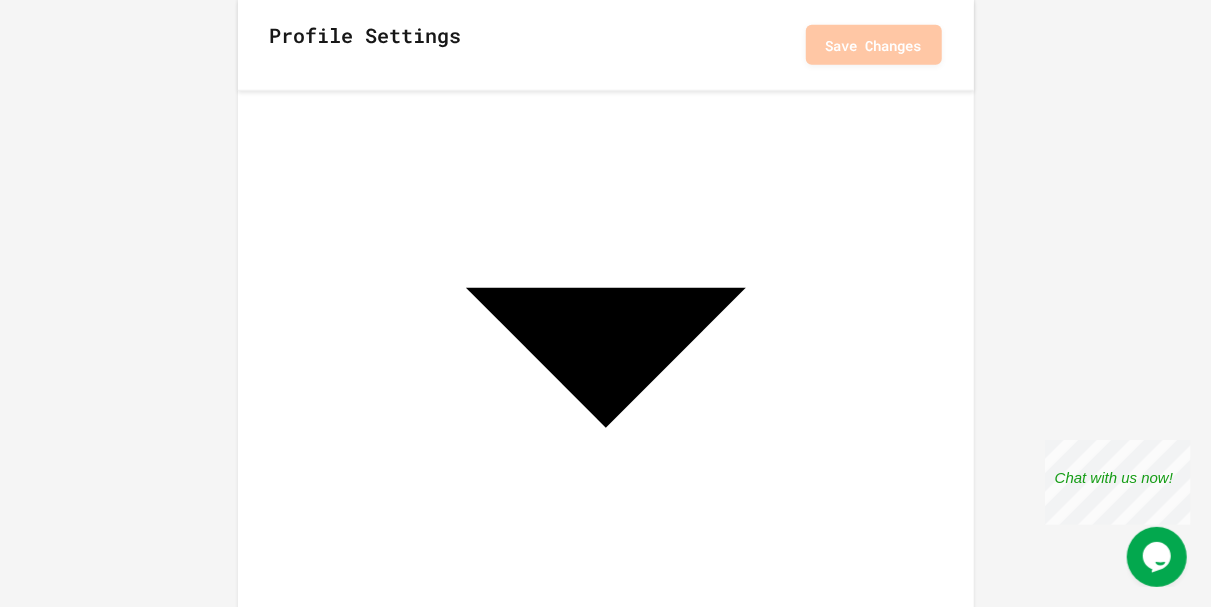 click on "Disable word wrap in editor" at bounding box center [382, 873] 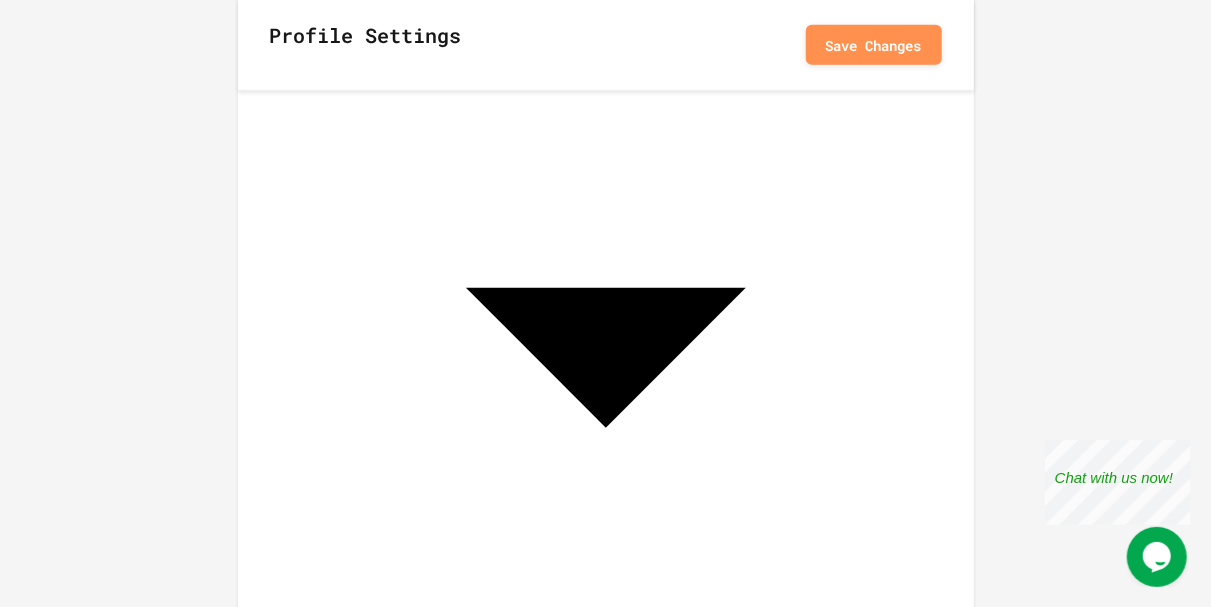 click on "Profile Settings Save Changes" at bounding box center (606, 45) 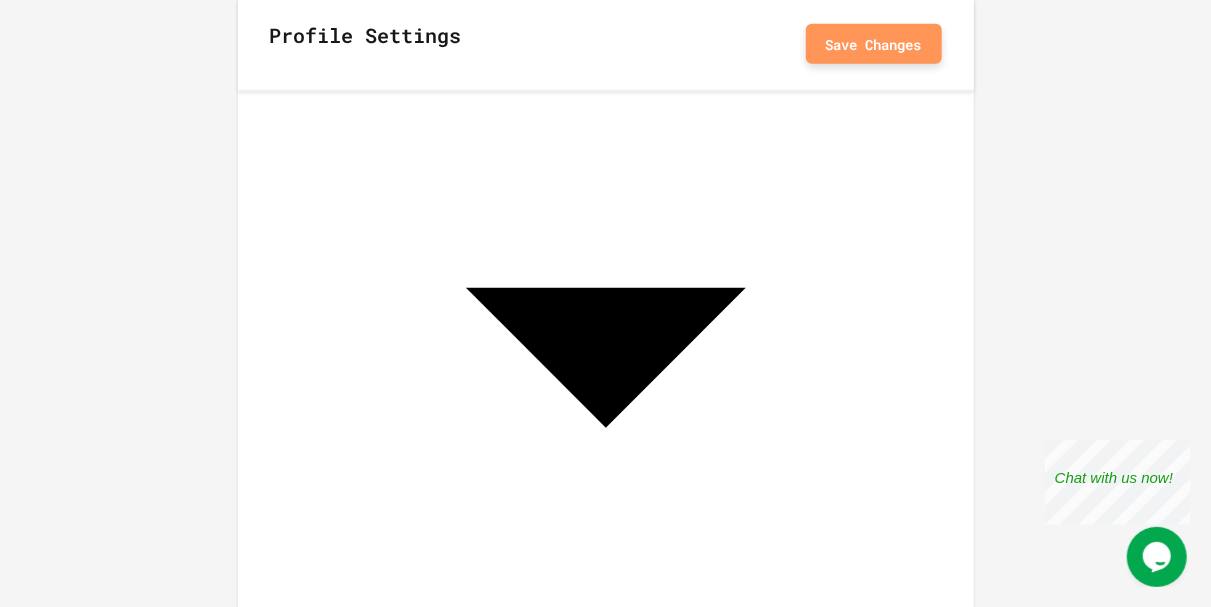 click on "Save Changes" at bounding box center [874, 44] 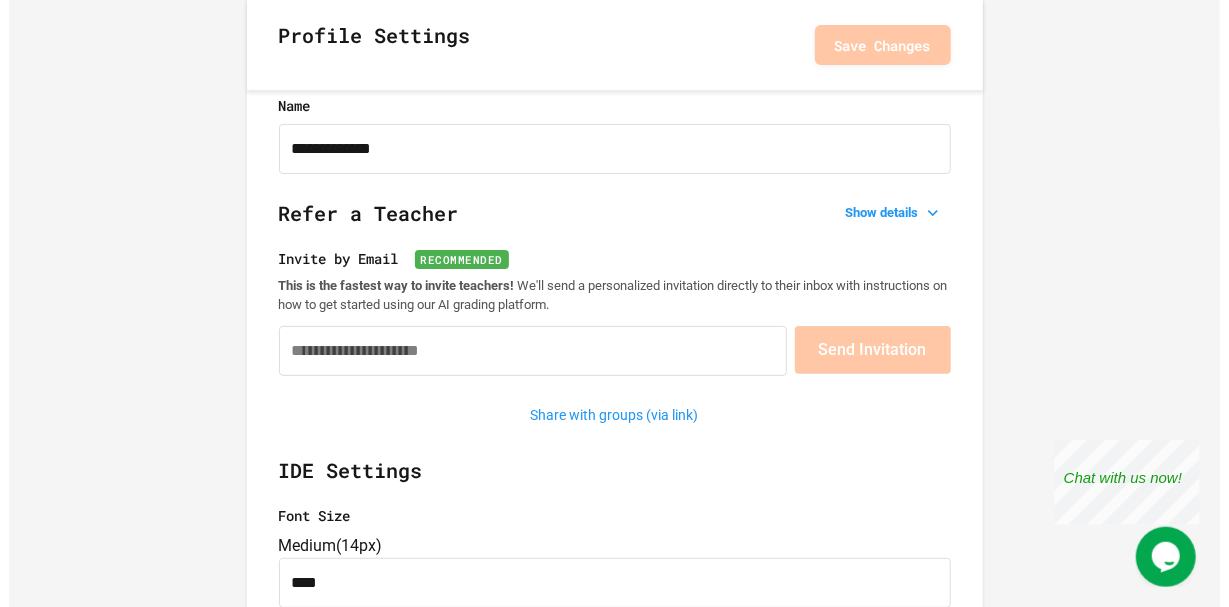 scroll, scrollTop: 0, scrollLeft: 0, axis: both 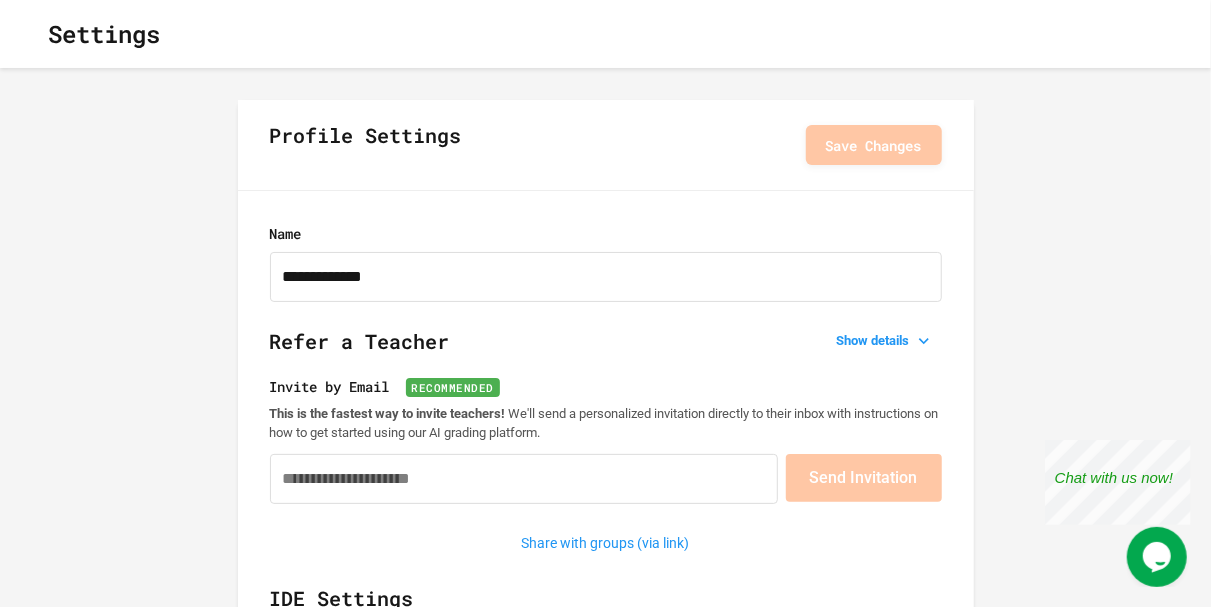 click 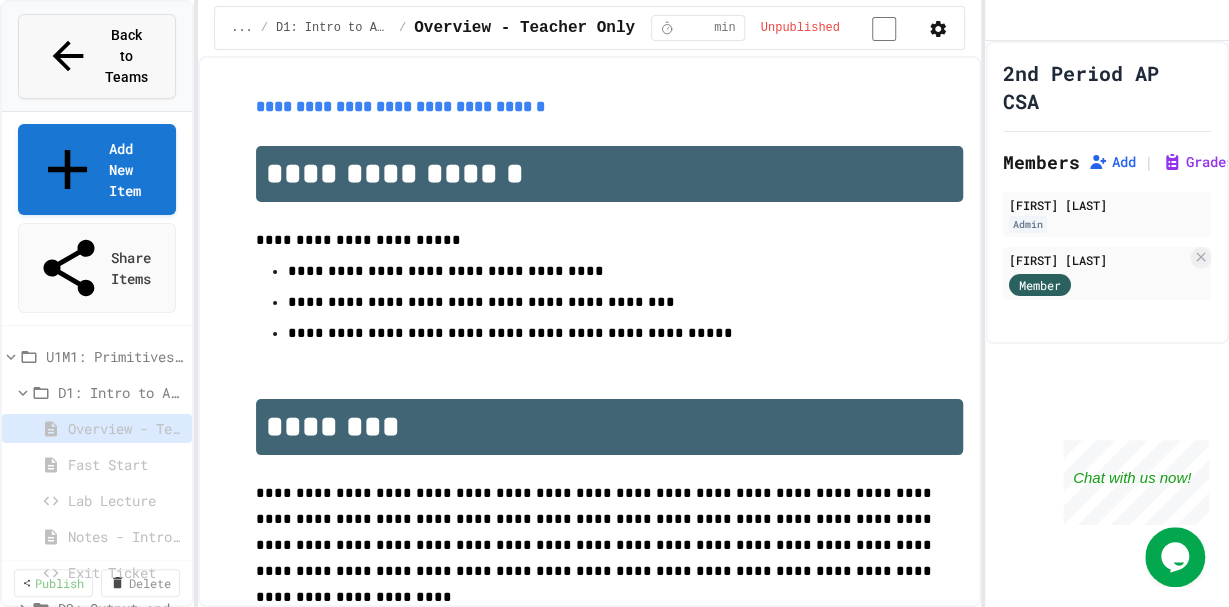 click on "Back to Teams" at bounding box center [97, 56] 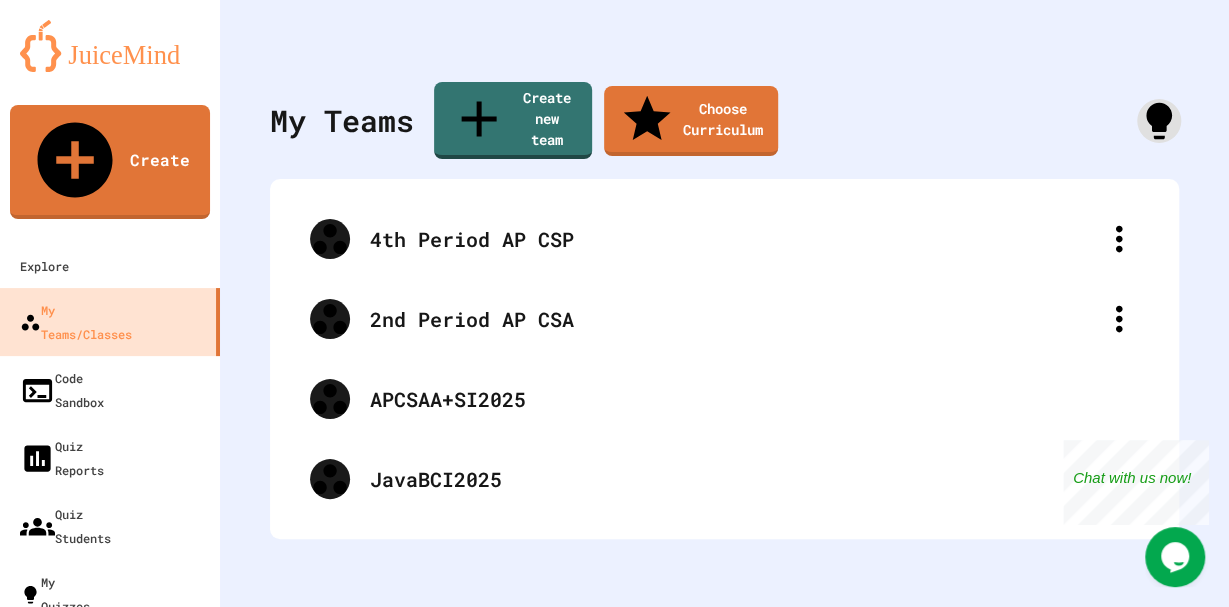 click 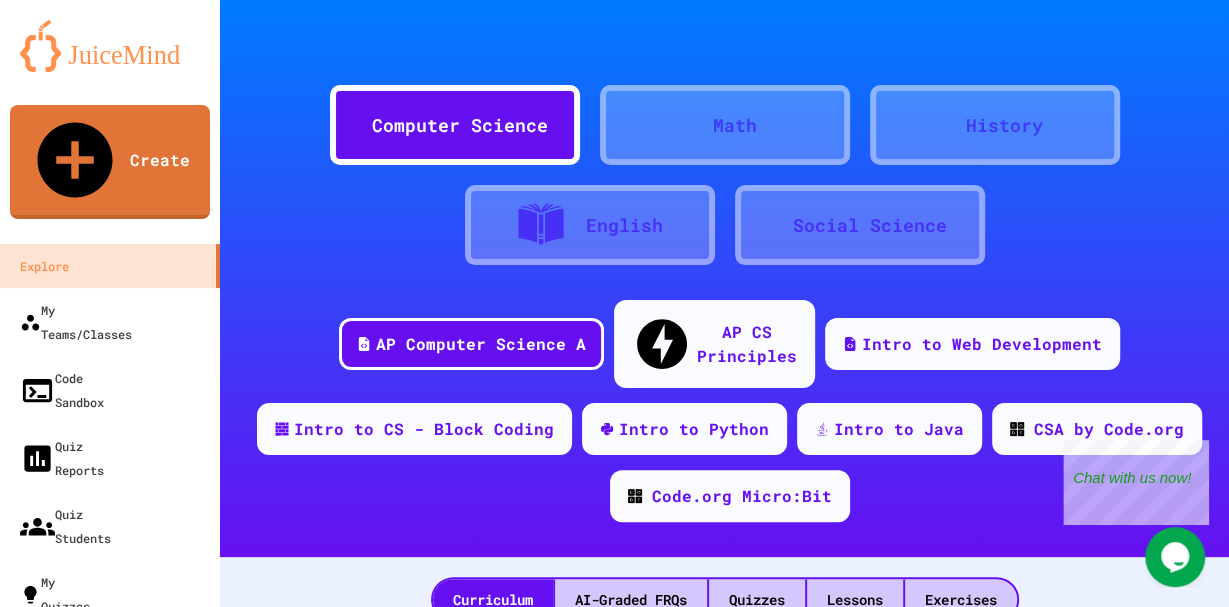 scroll, scrollTop: 512, scrollLeft: 0, axis: vertical 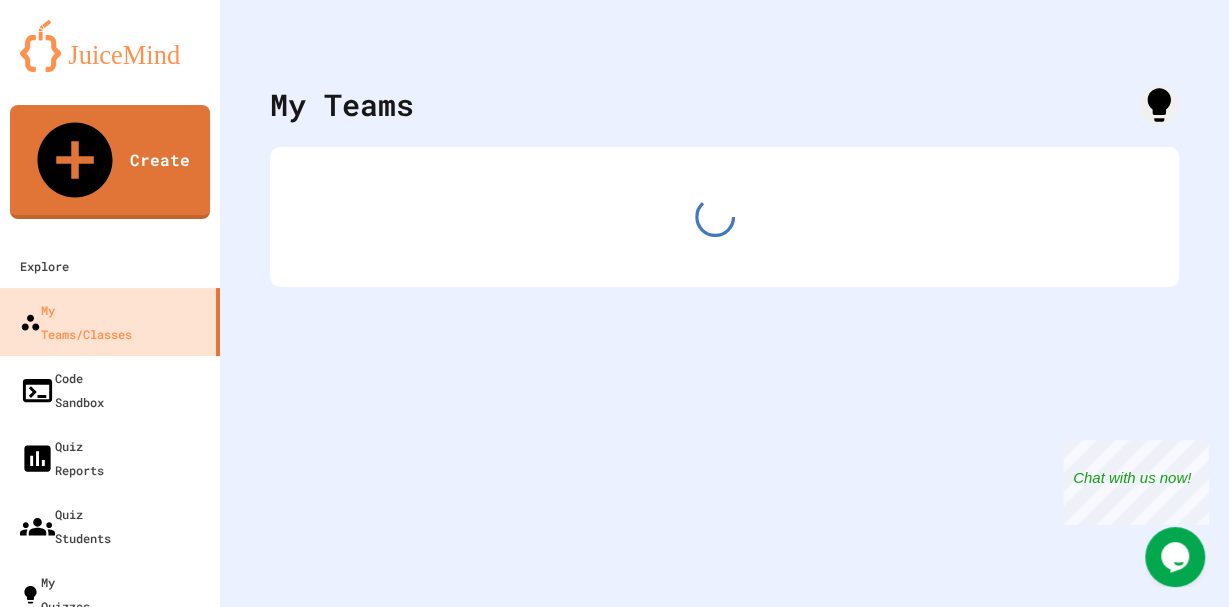 click at bounding box center [724, 30] 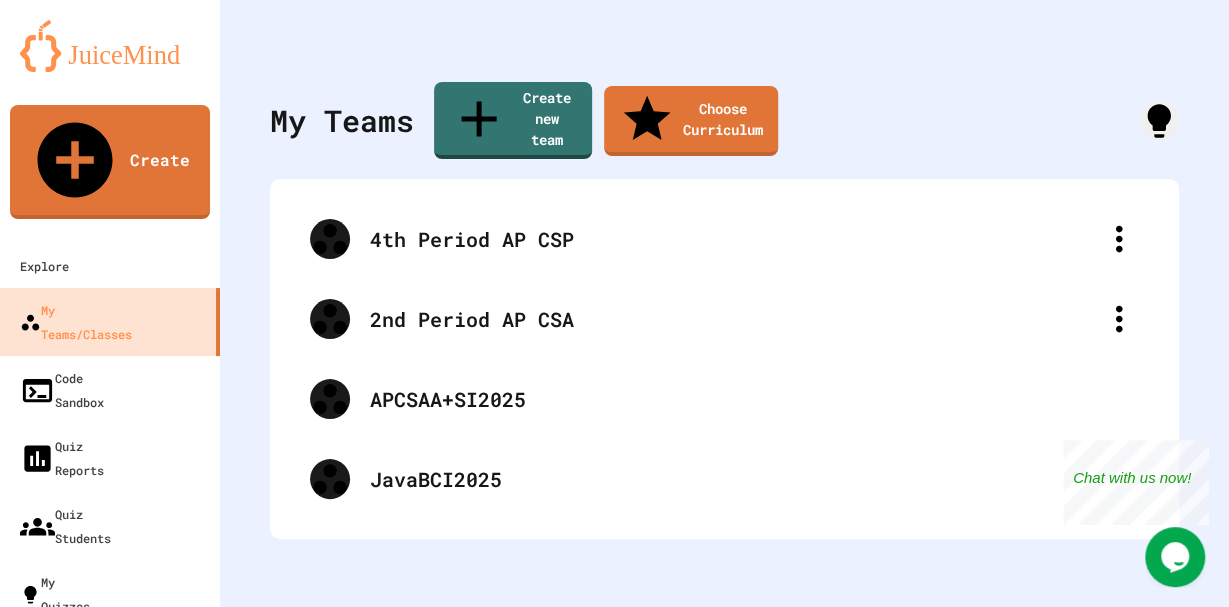 click on "Opens Chat This icon Opens the chat window." at bounding box center (1175, 557) 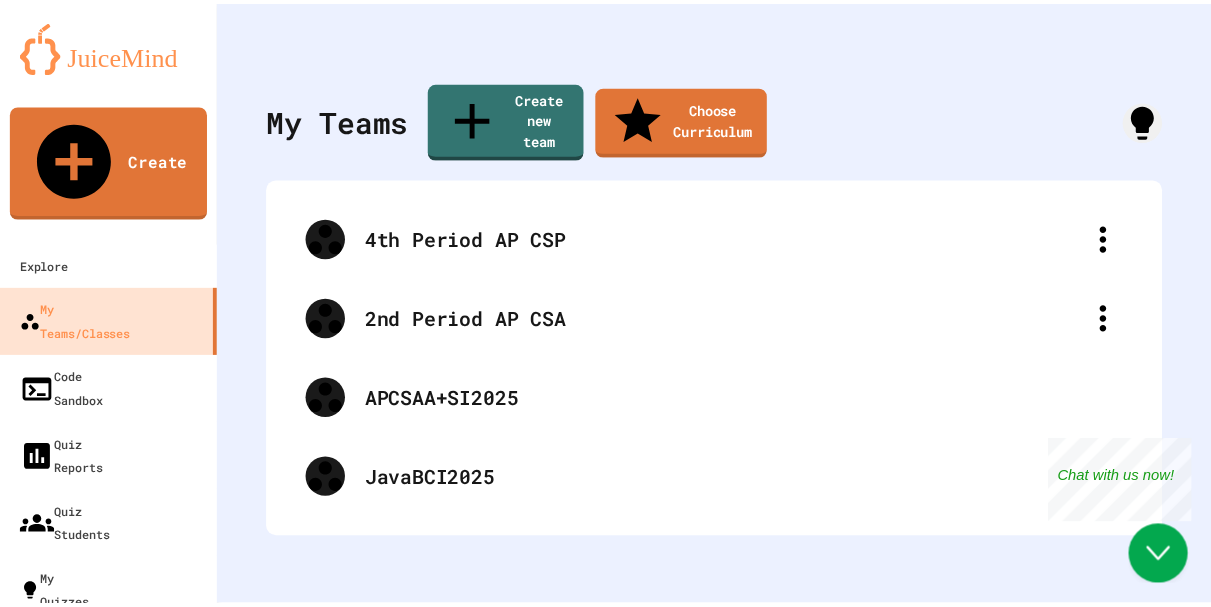 scroll, scrollTop: 0, scrollLeft: 0, axis: both 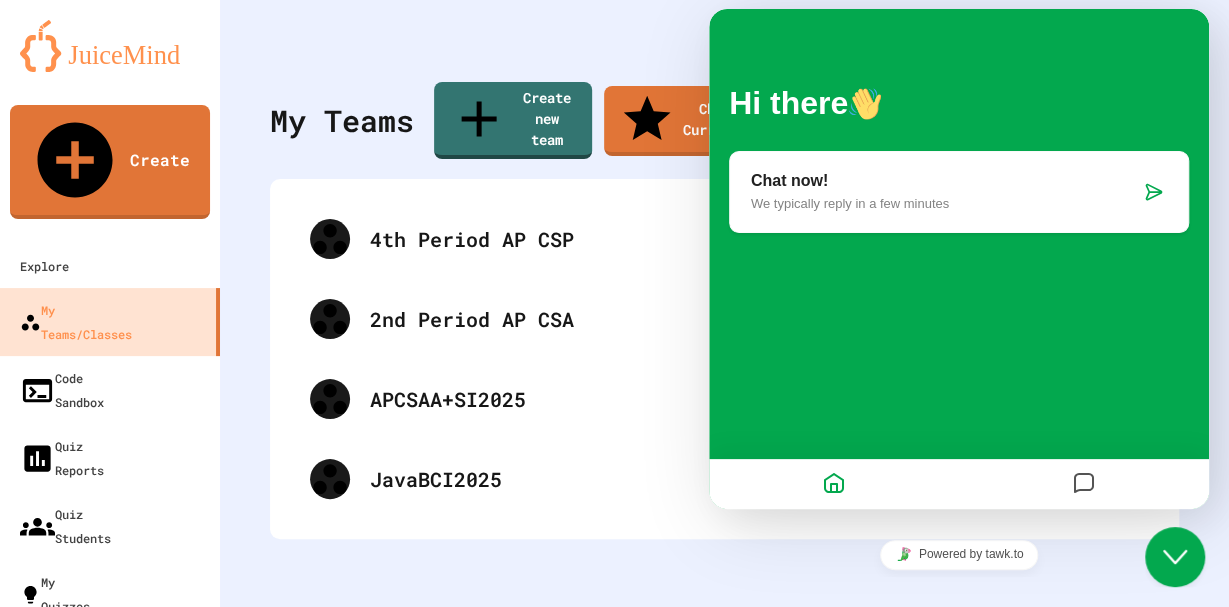 click at bounding box center (1084, 484) 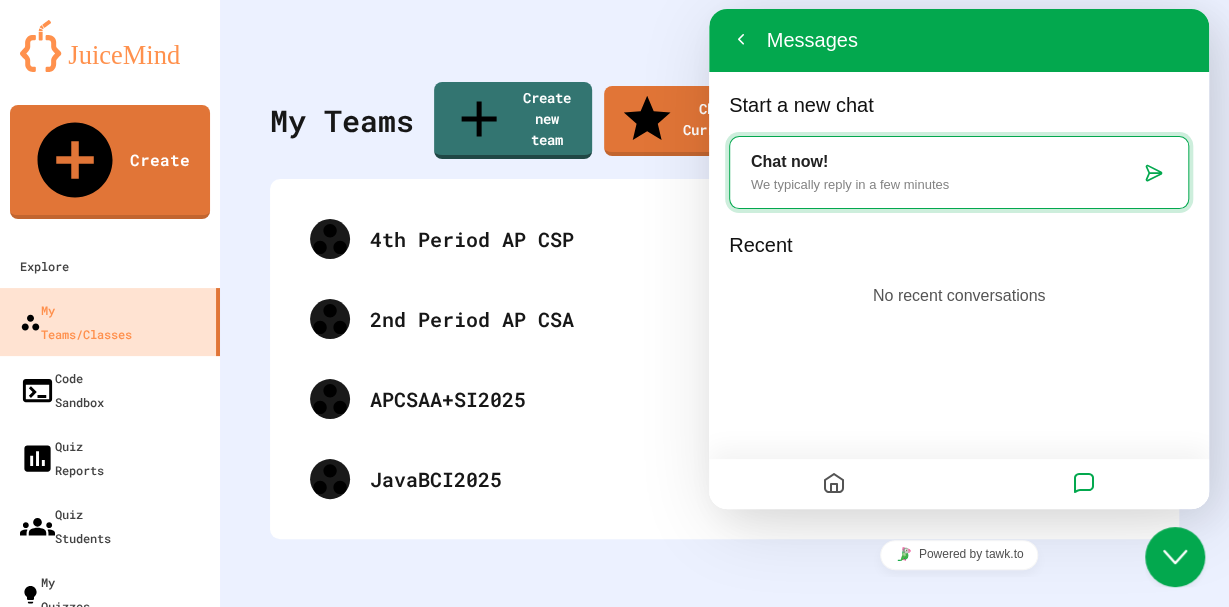 click on "My Teams Create new team Choose Curriculum 4th Period AP CSP 2nd Period AP CSA APCSAA+SI2025 JavaBCI2025" at bounding box center [724, 303] 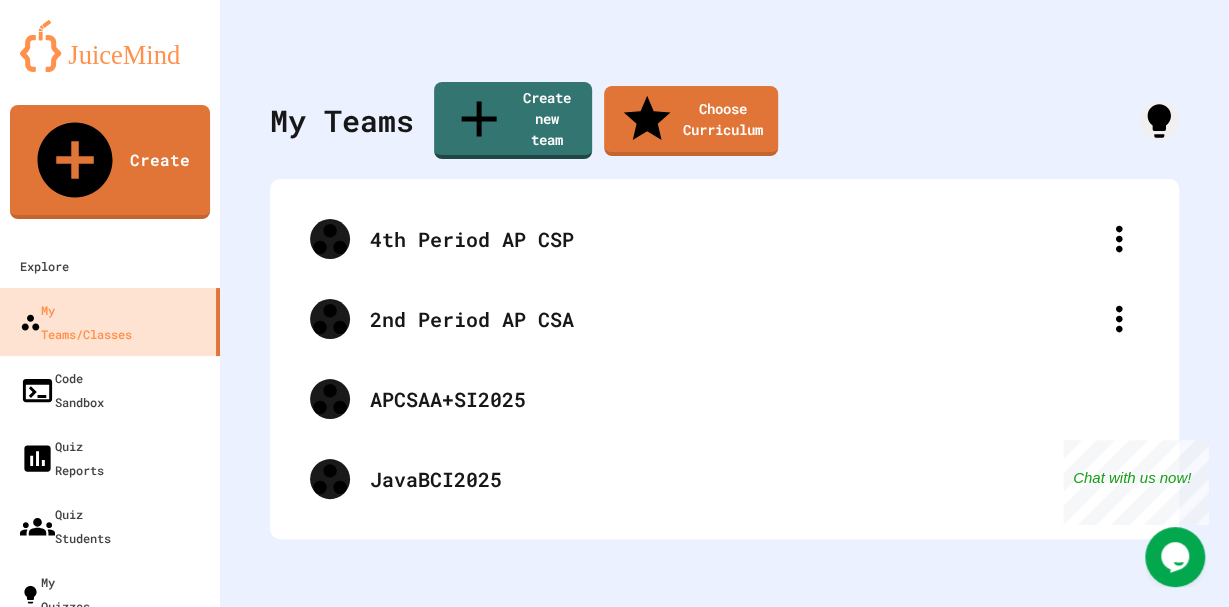 click at bounding box center [150, 763] 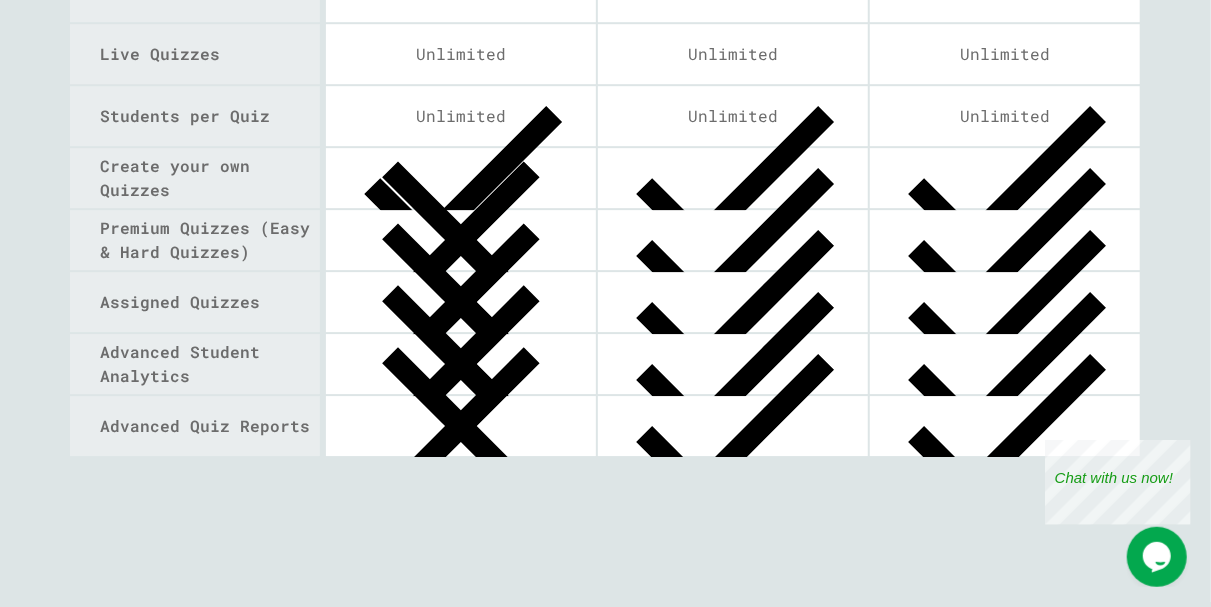 scroll, scrollTop: 2990, scrollLeft: 0, axis: vertical 